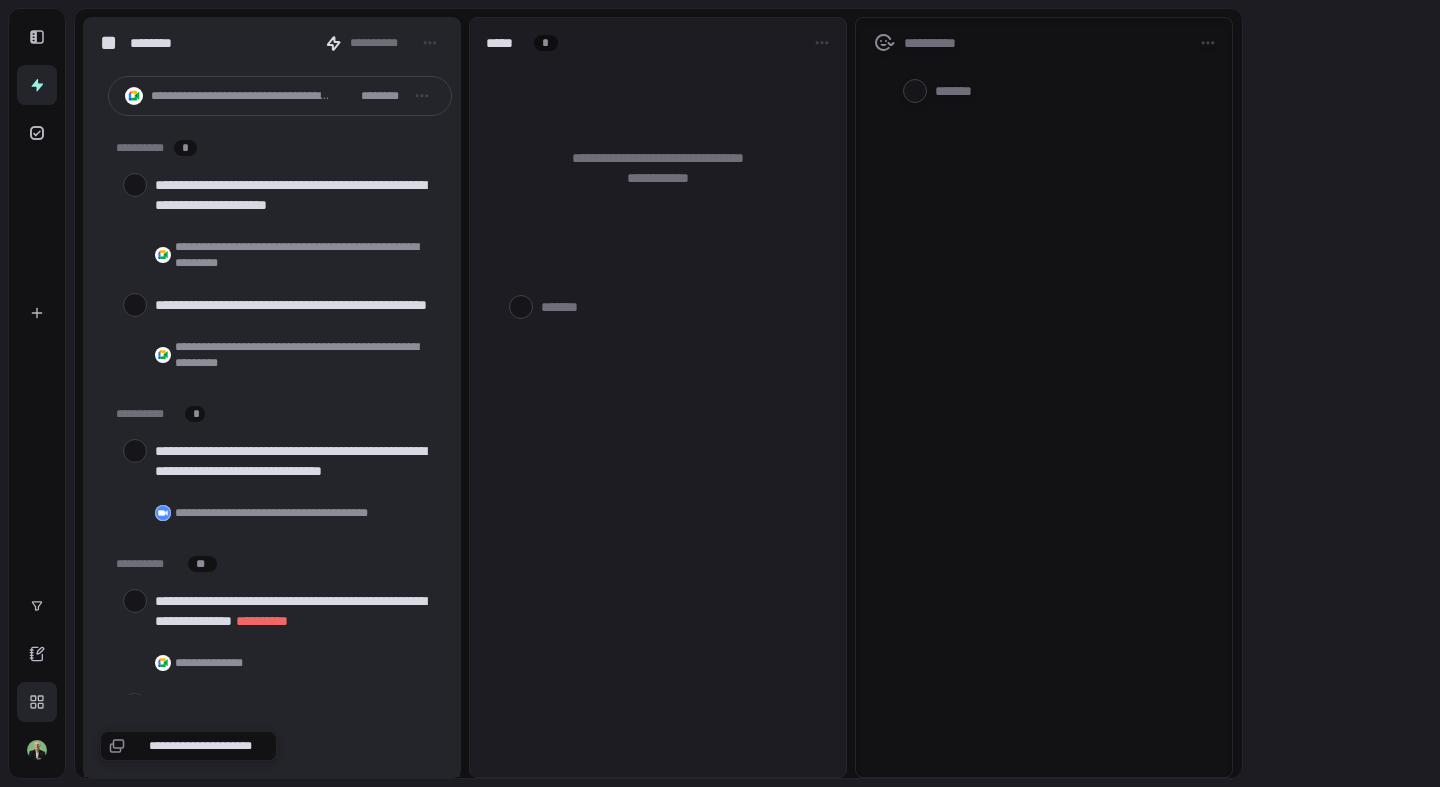 scroll, scrollTop: 0, scrollLeft: 0, axis: both 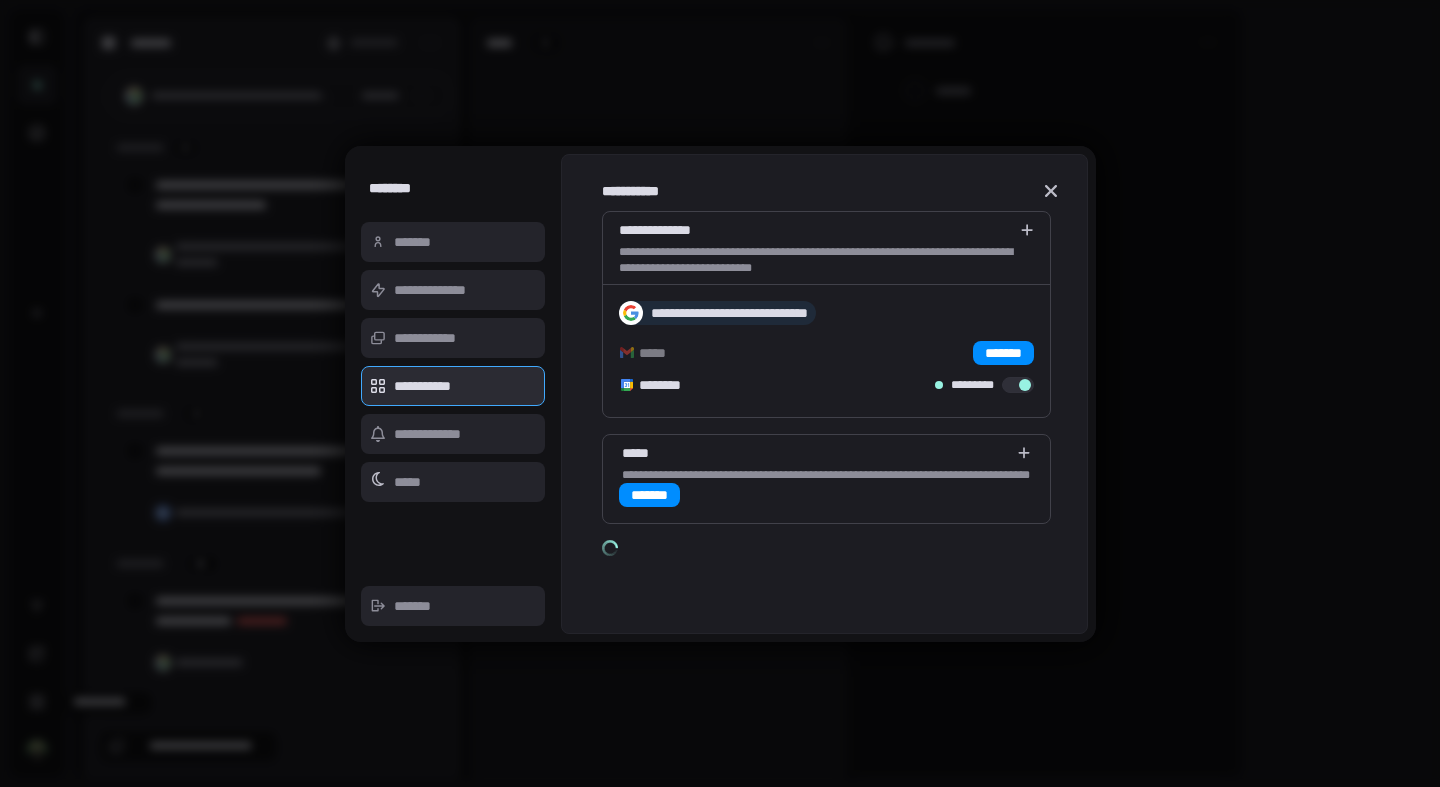 click at bounding box center (720, 393) 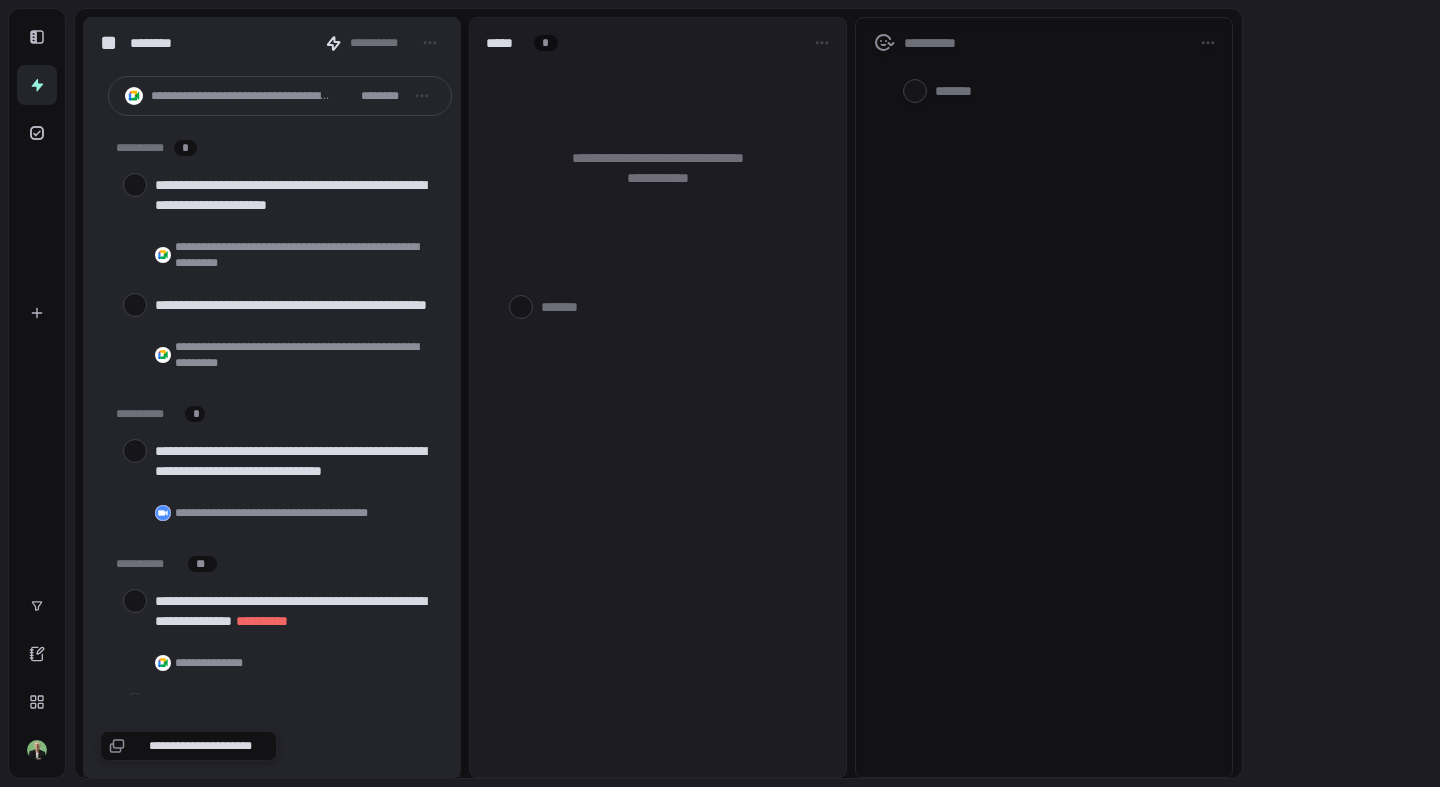 scroll, scrollTop: 0, scrollLeft: 0, axis: both 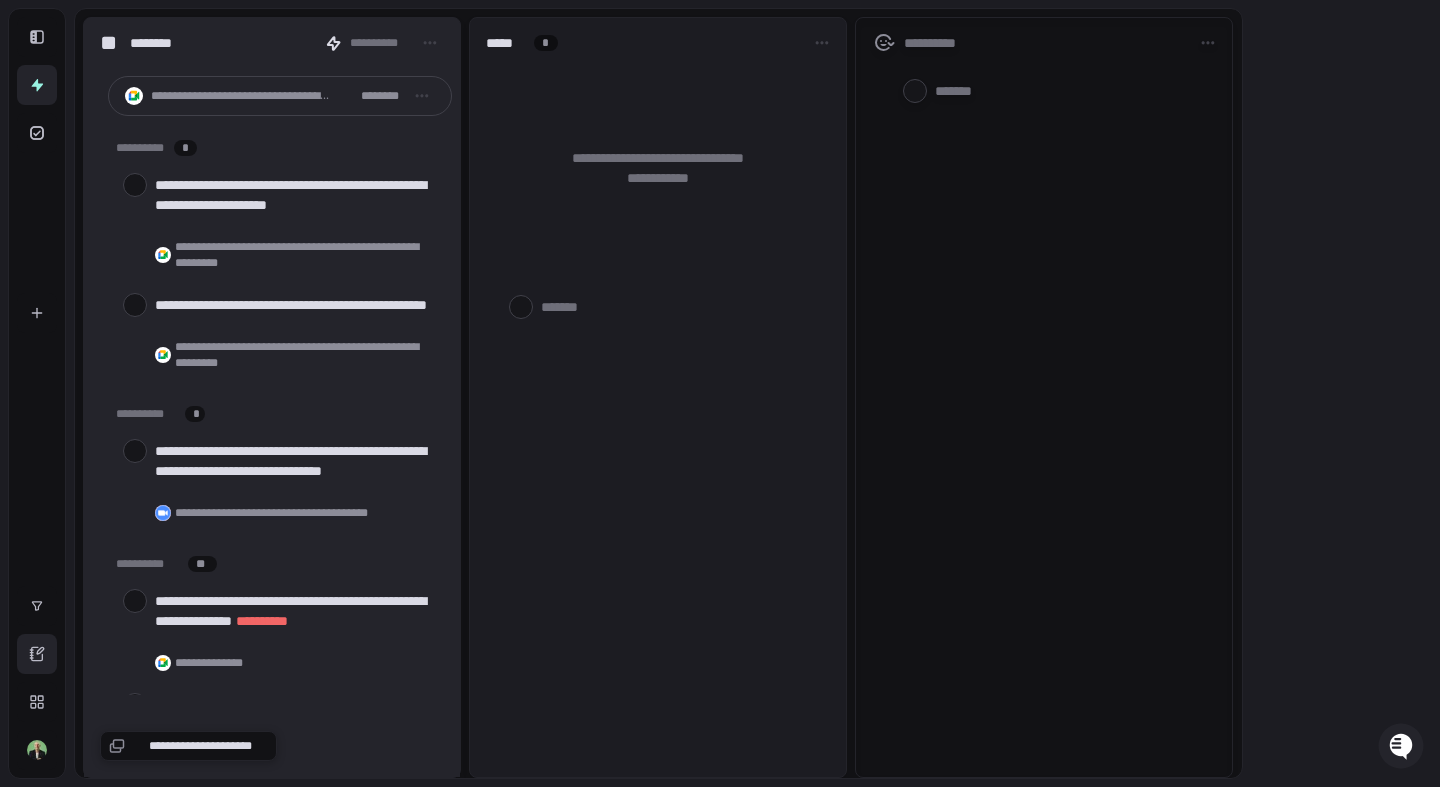 click at bounding box center (37, 654) 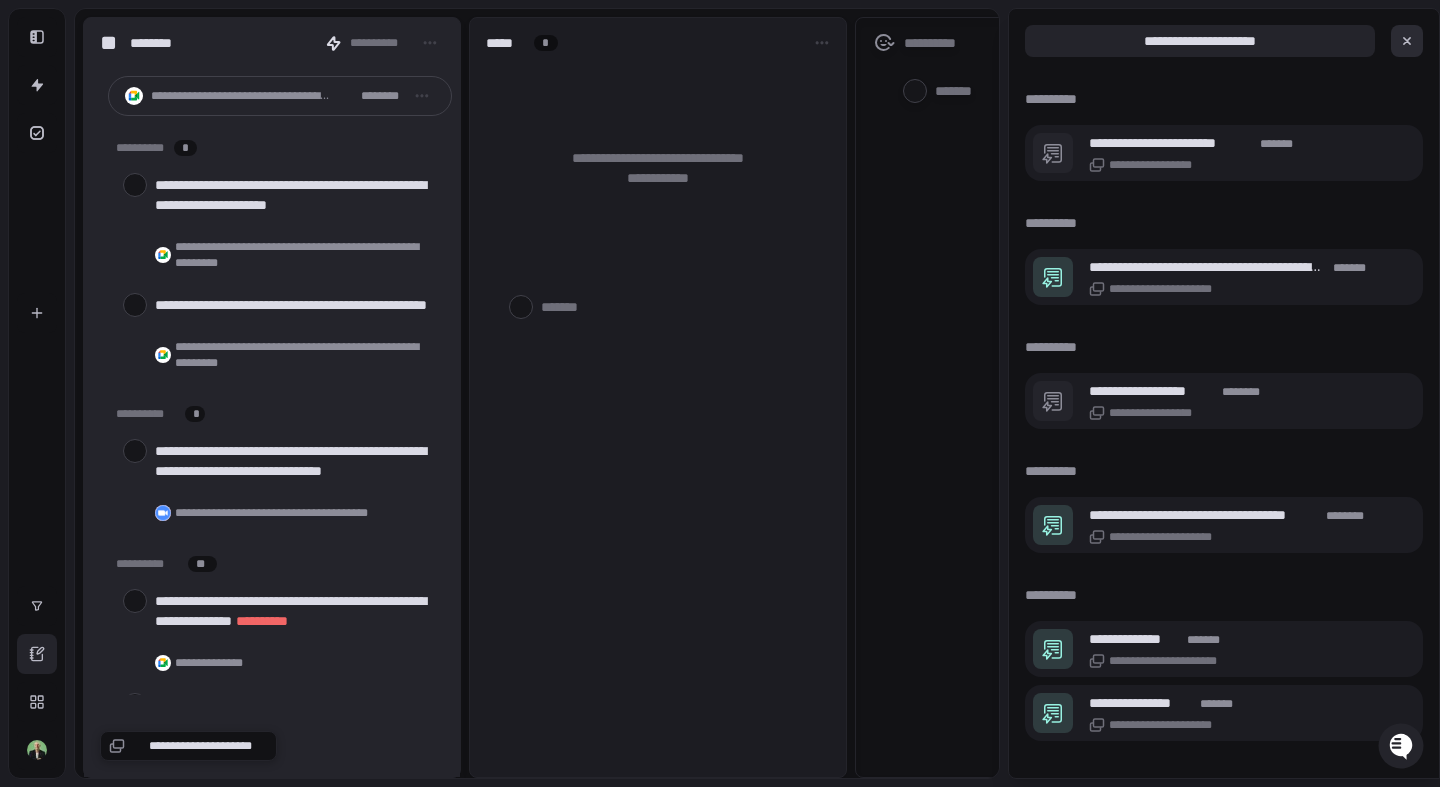 click at bounding box center [1407, 41] 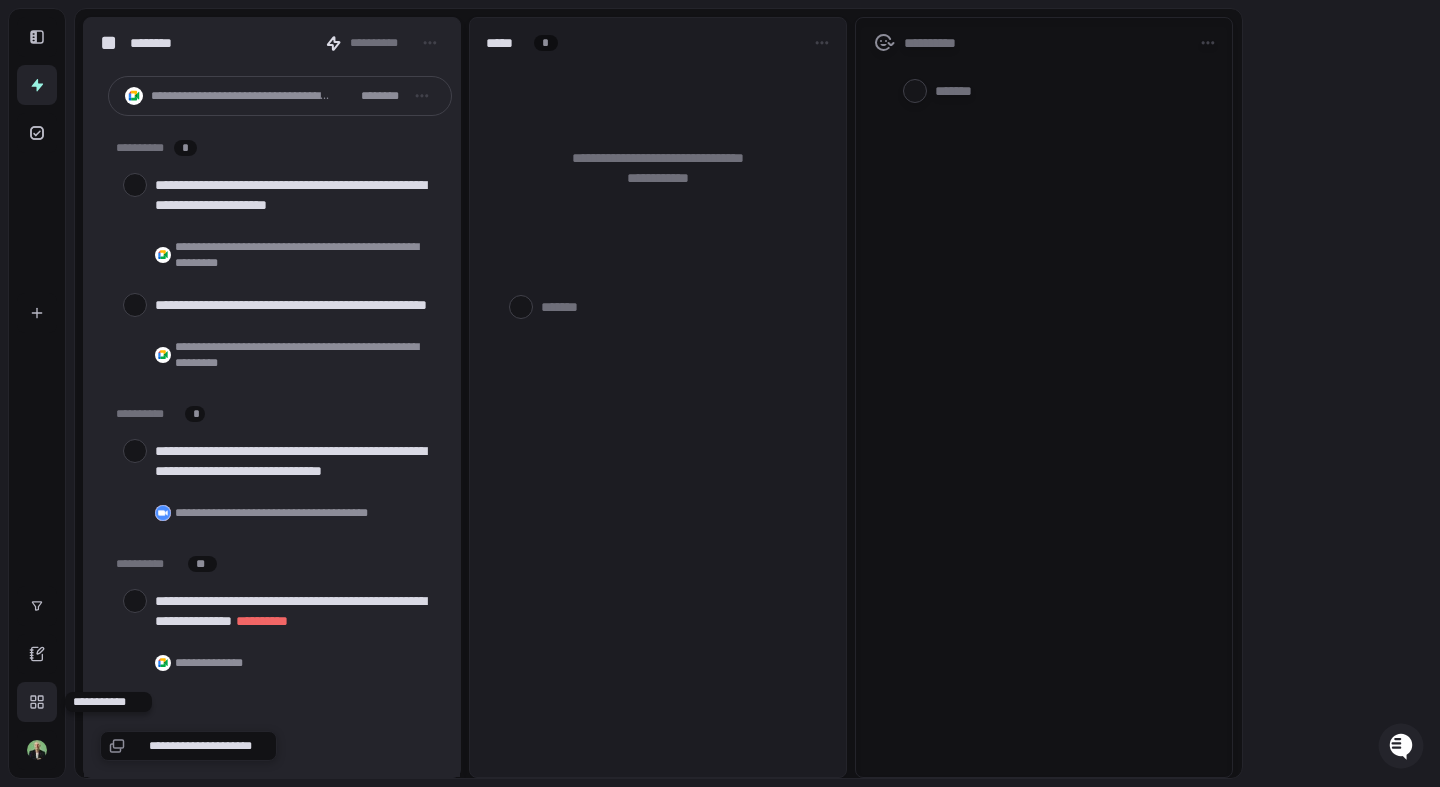 click at bounding box center [37, 702] 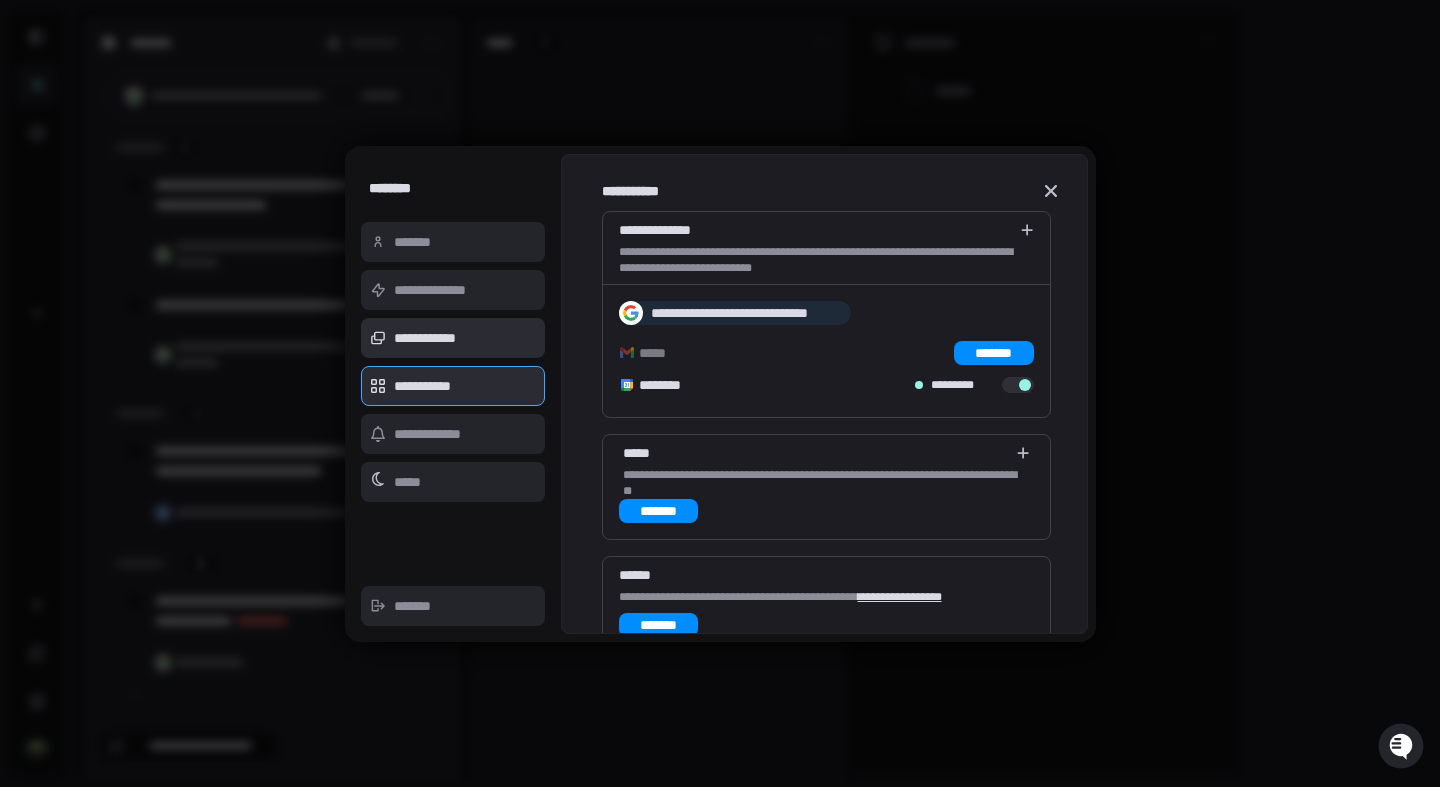 click on "**********" at bounding box center (453, 338) 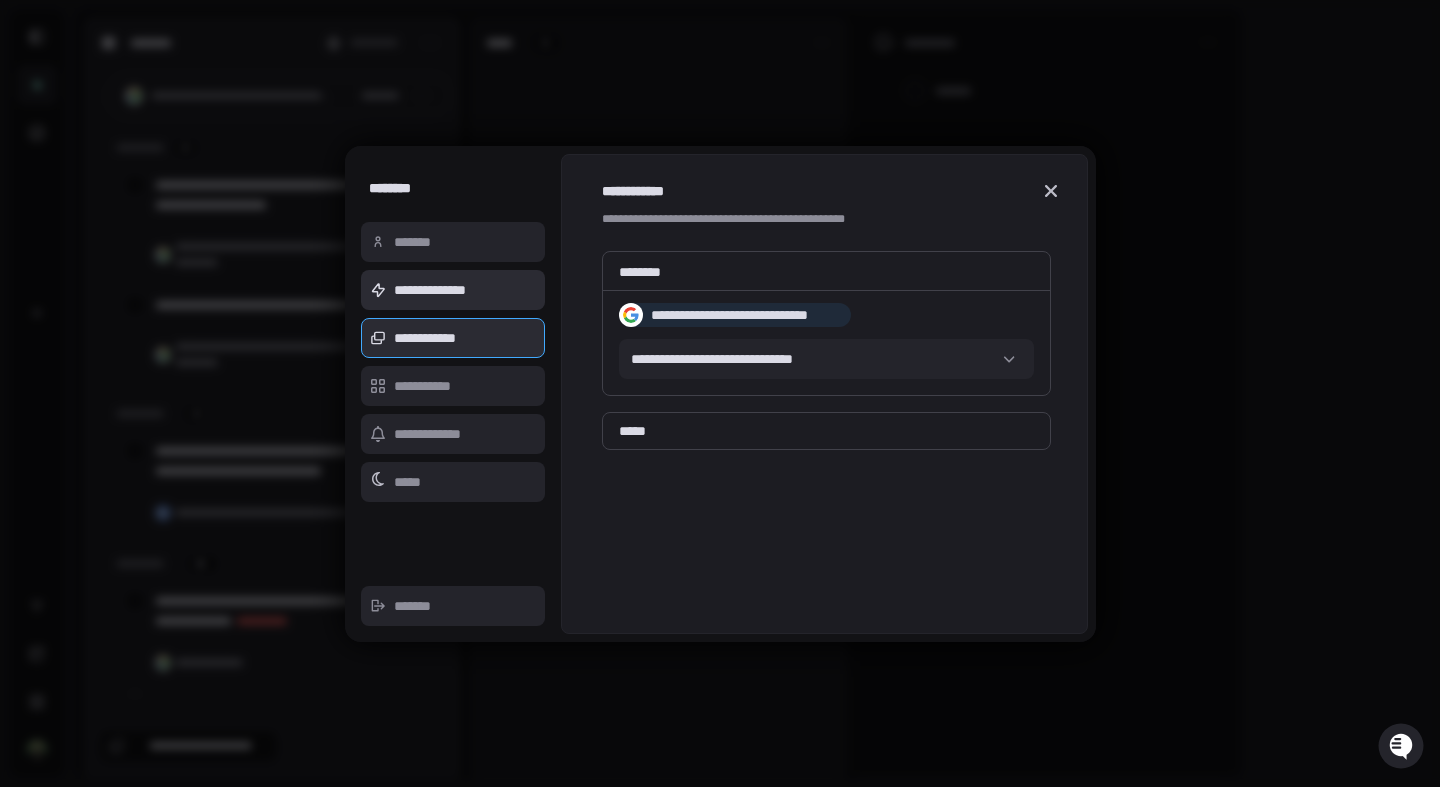 click on "**********" at bounding box center [453, 290] 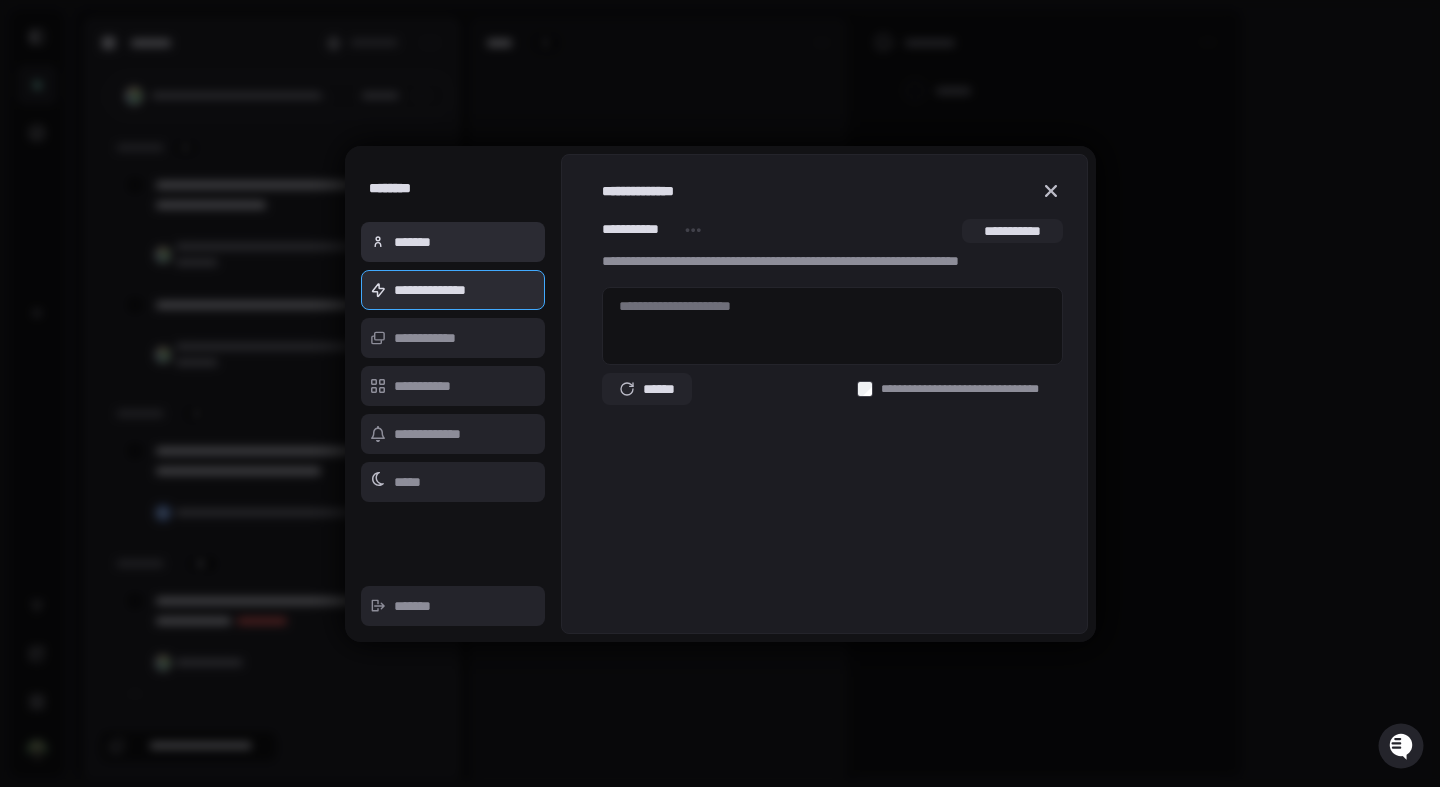 click on "*******" at bounding box center [453, 242] 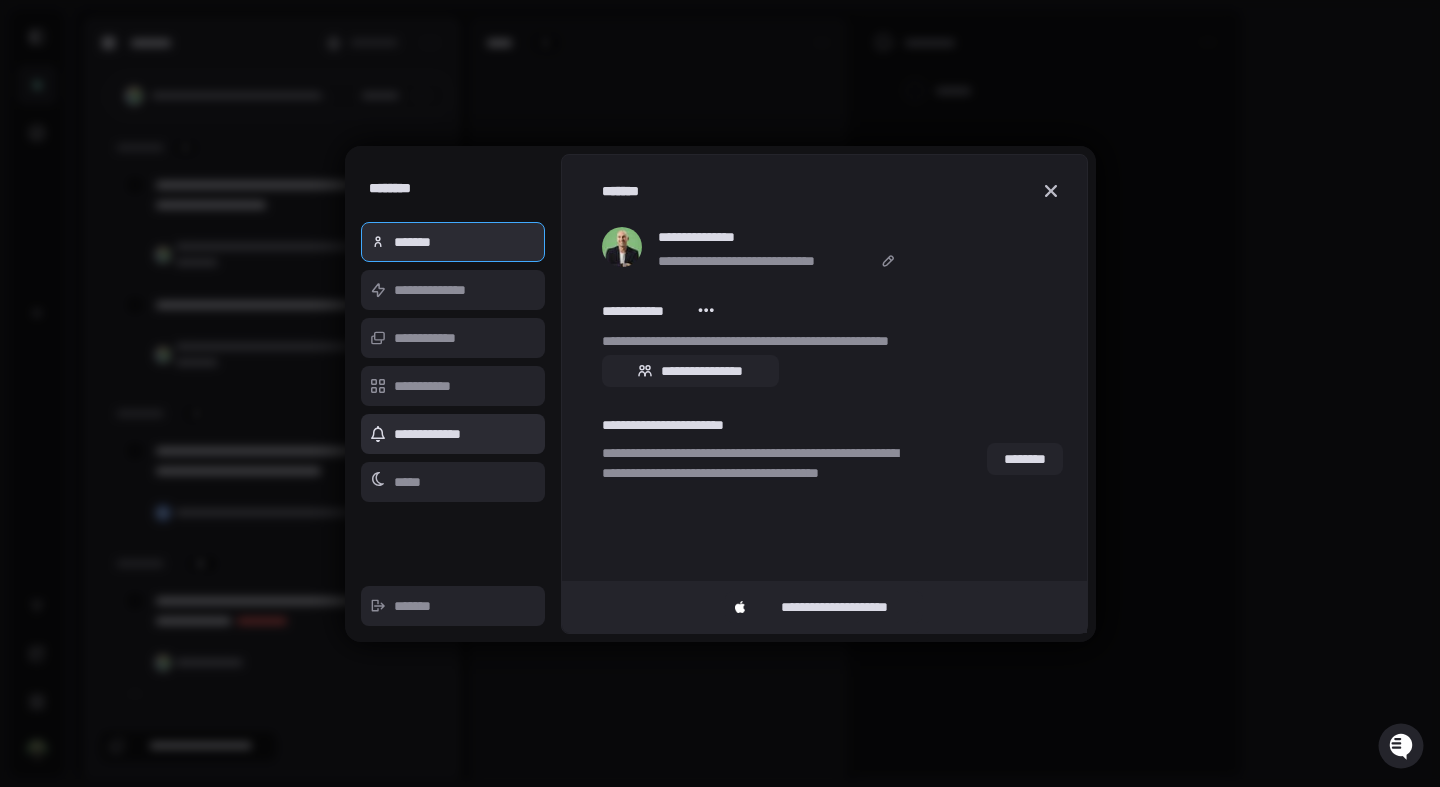 click on "**********" at bounding box center [453, 434] 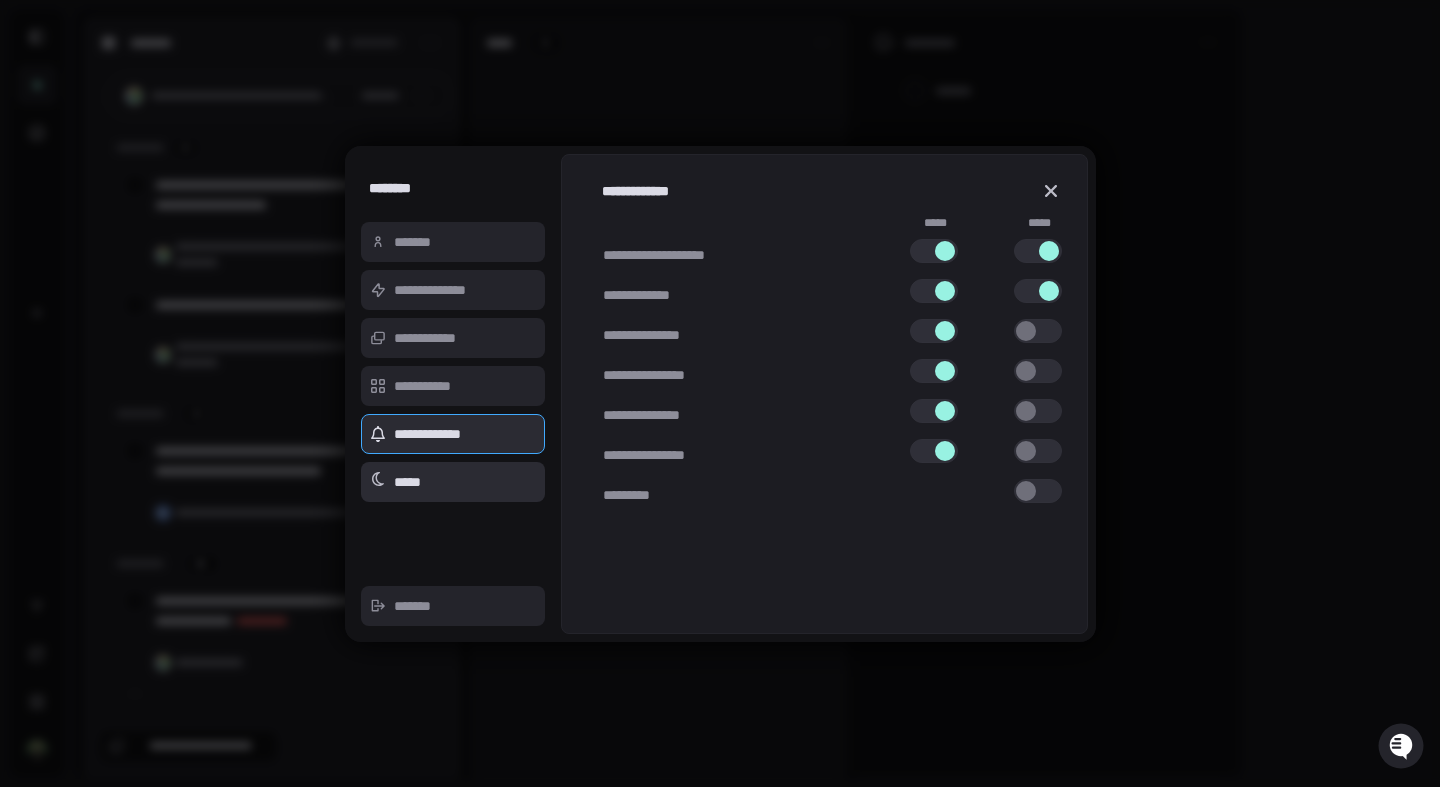 click on "*****" at bounding box center [453, 482] 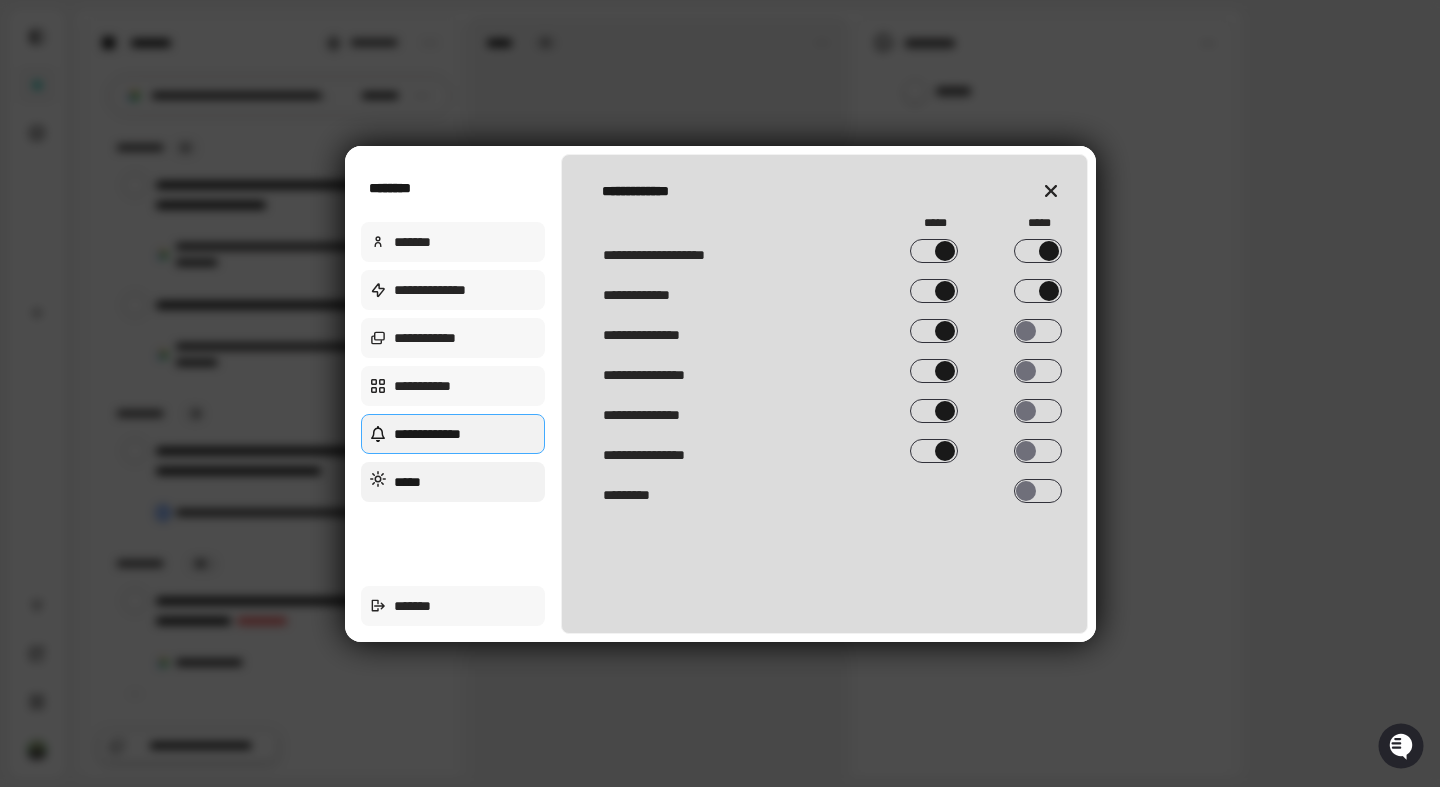 click on "*****" at bounding box center (453, 482) 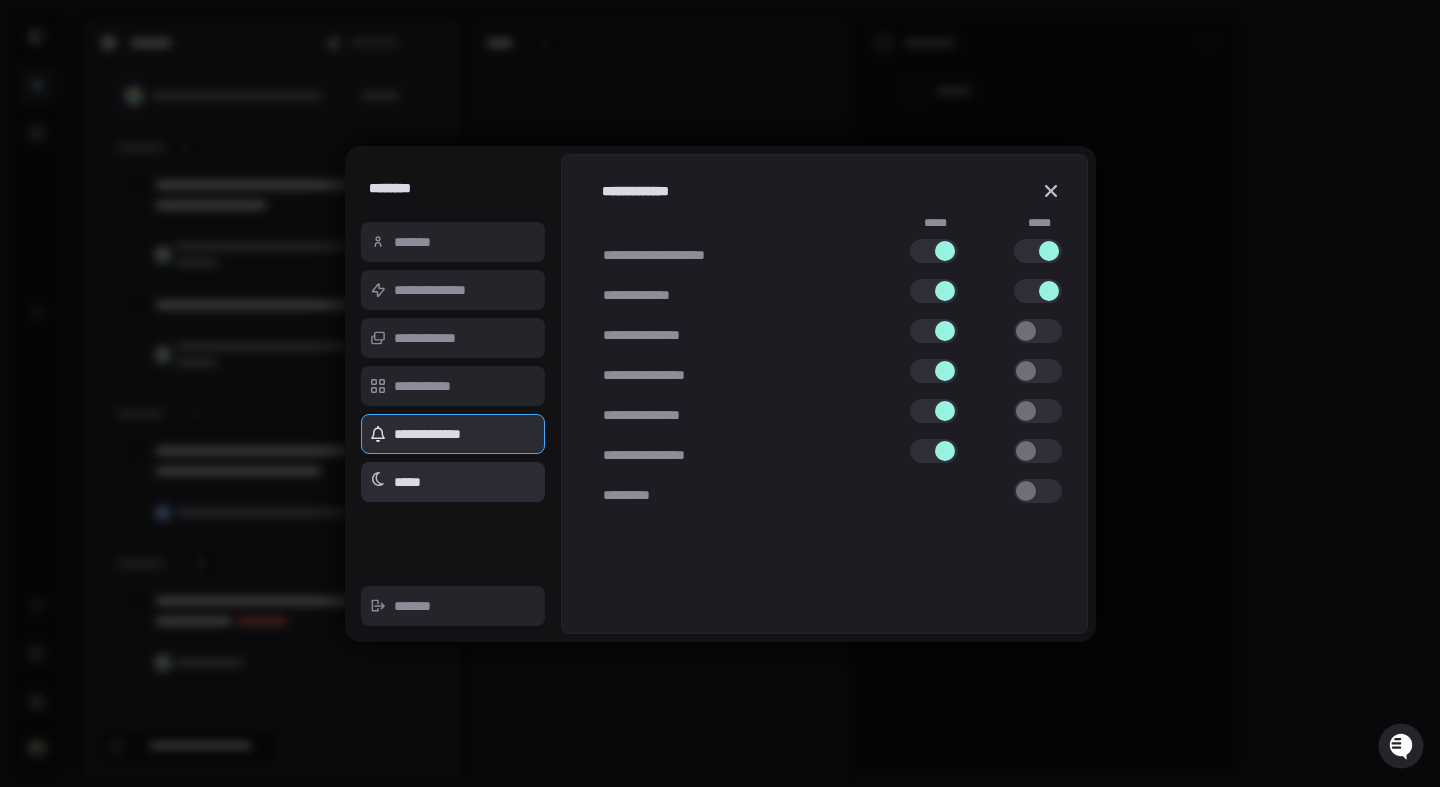 click on "*****" at bounding box center (453, 482) 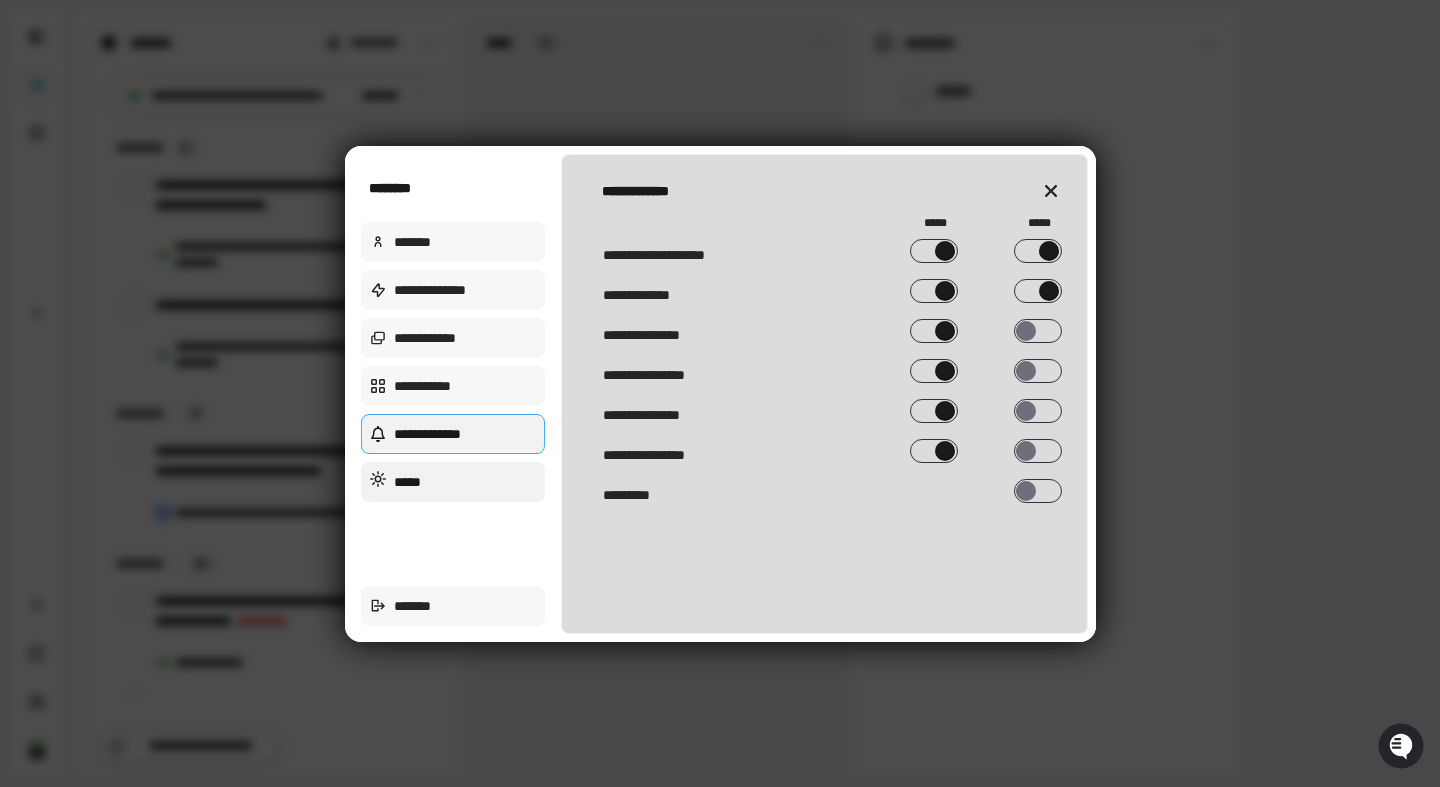 click on "*****" at bounding box center (453, 482) 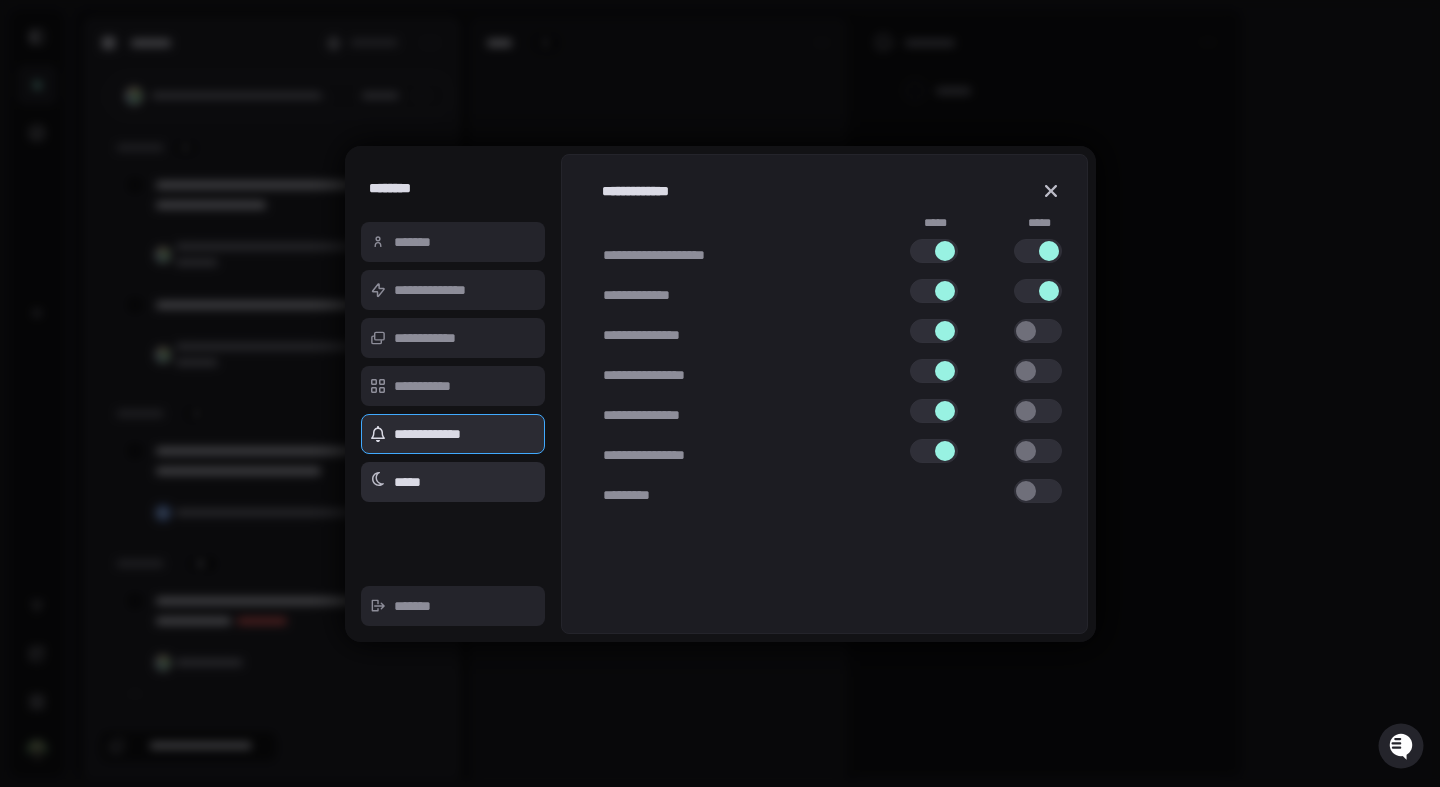 click on "*****" at bounding box center (453, 482) 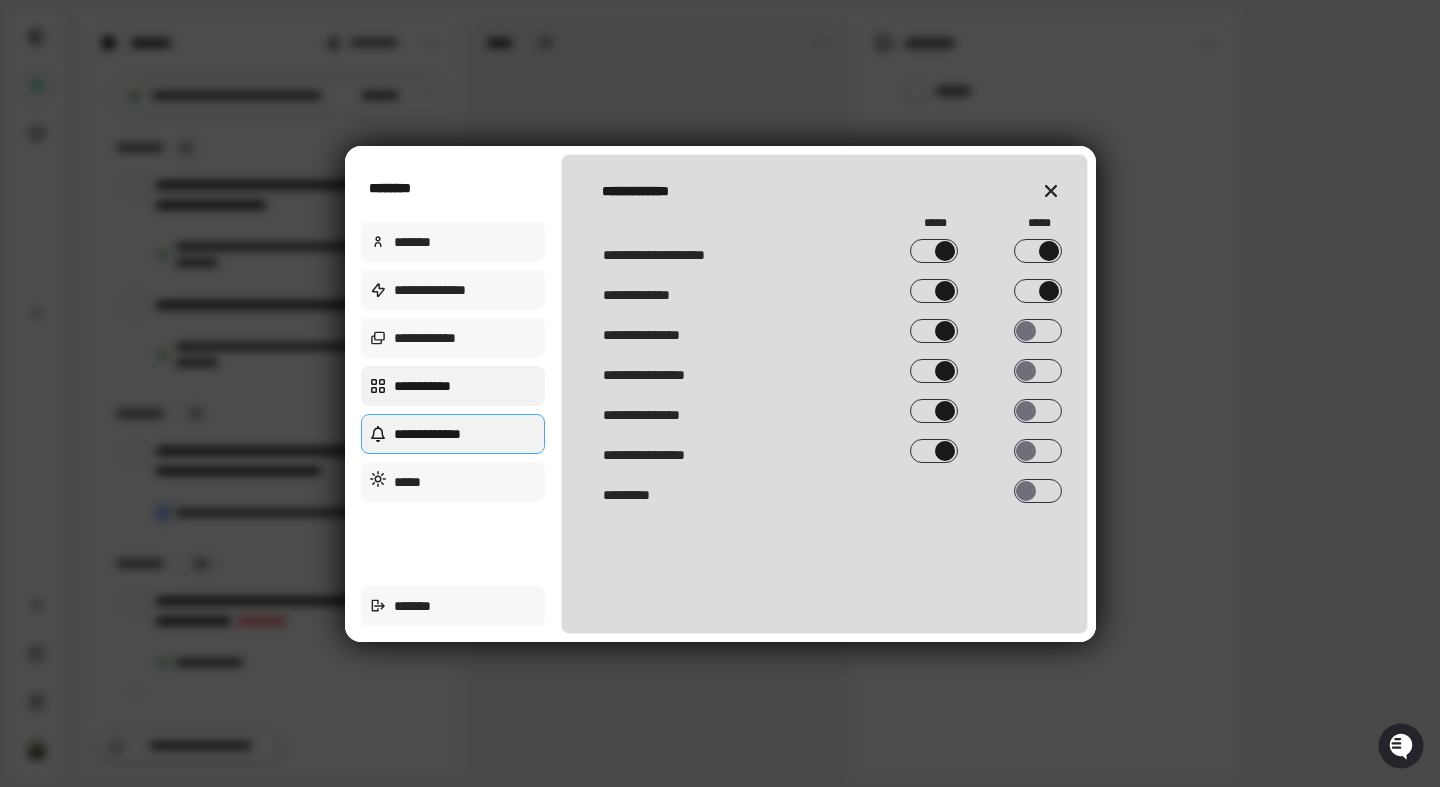 click on "**********" at bounding box center (453, 386) 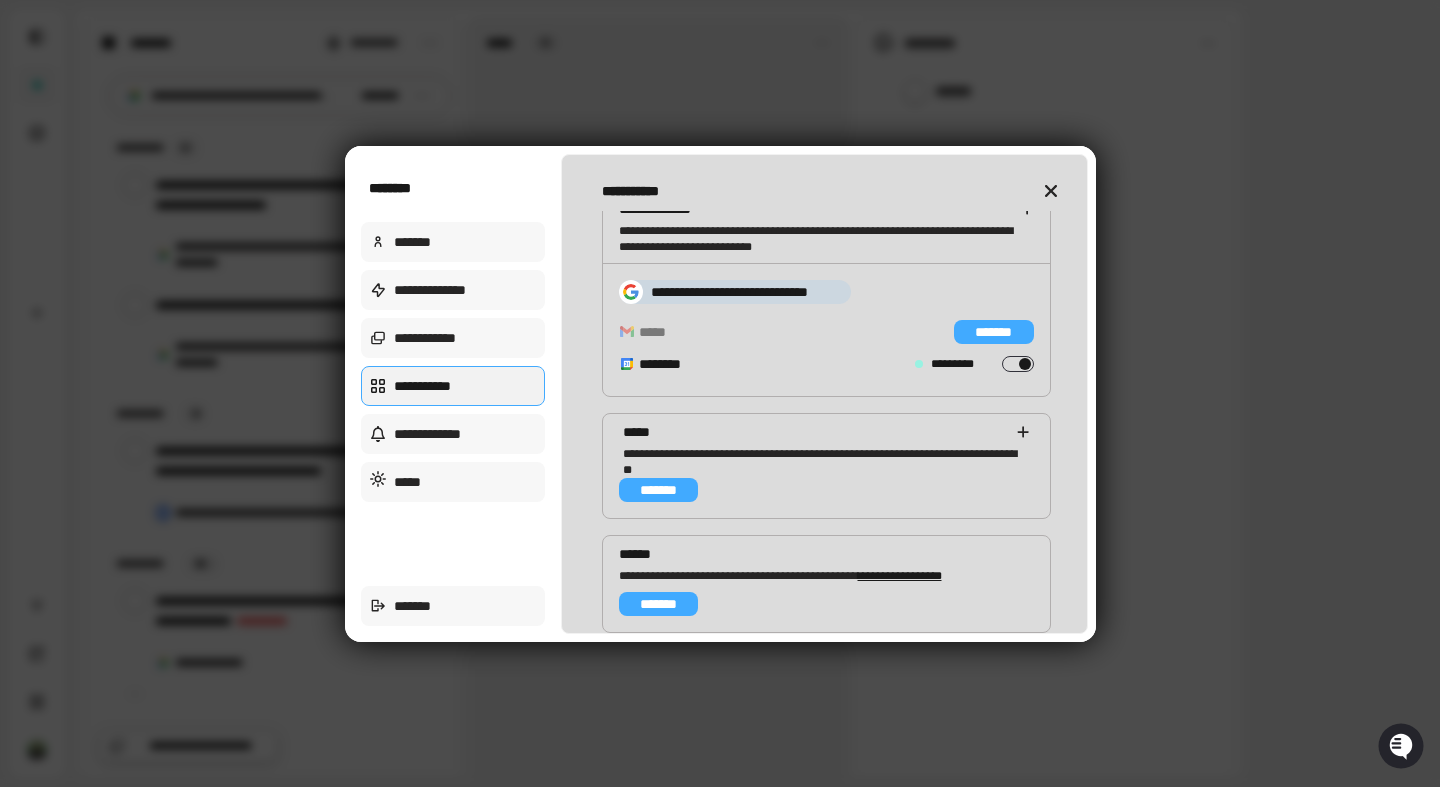scroll, scrollTop: 0, scrollLeft: 0, axis: both 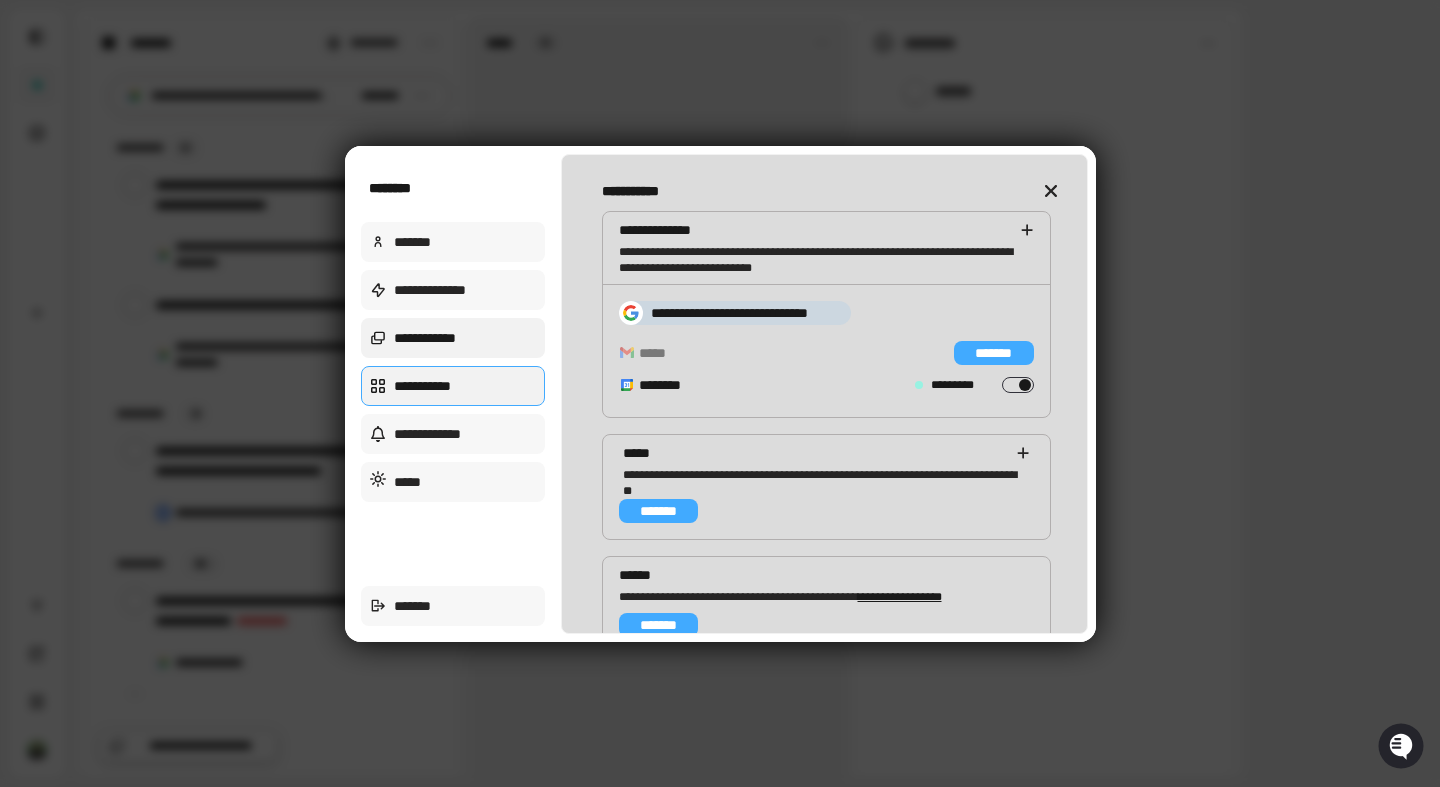 click on "**********" at bounding box center [453, 338] 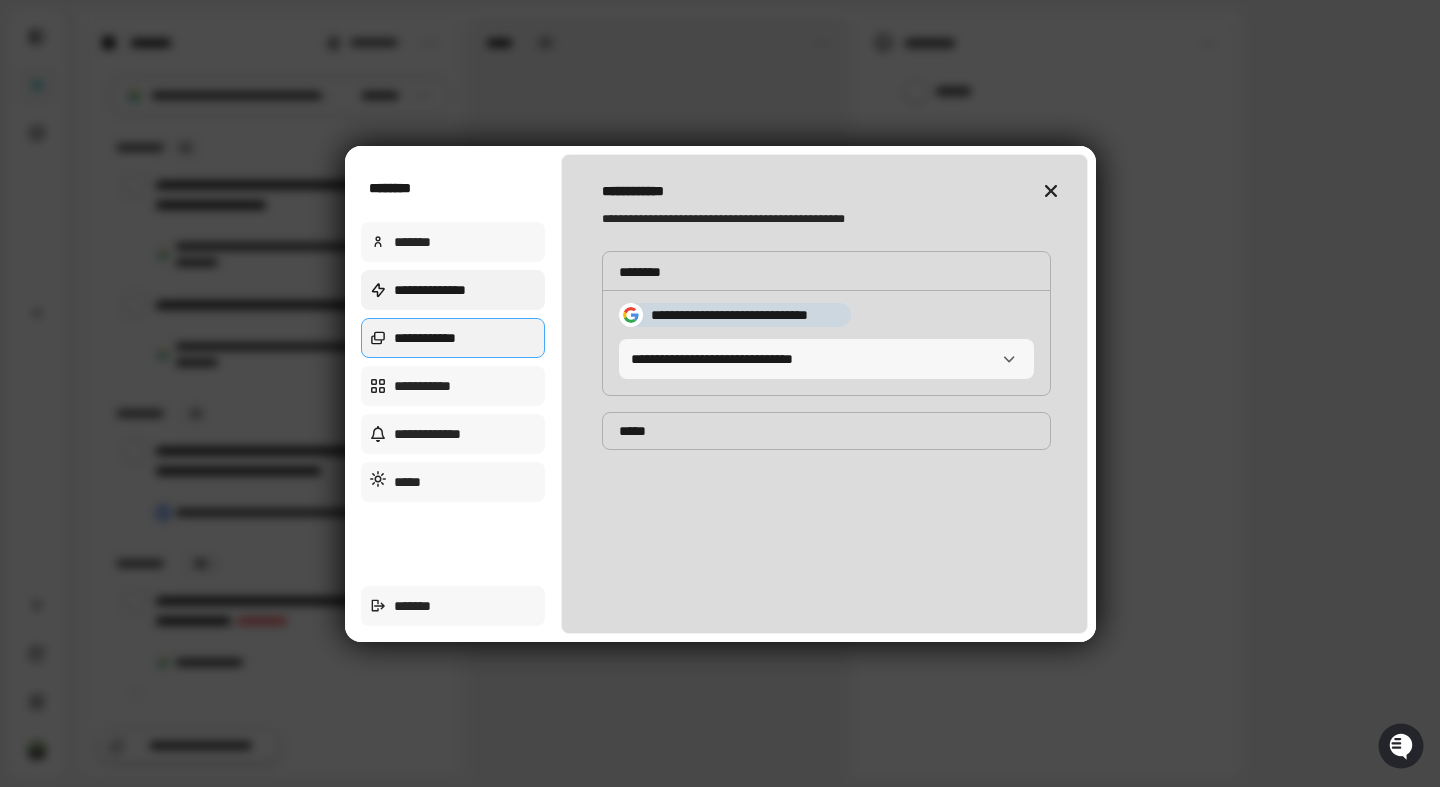 click on "**********" at bounding box center (453, 290) 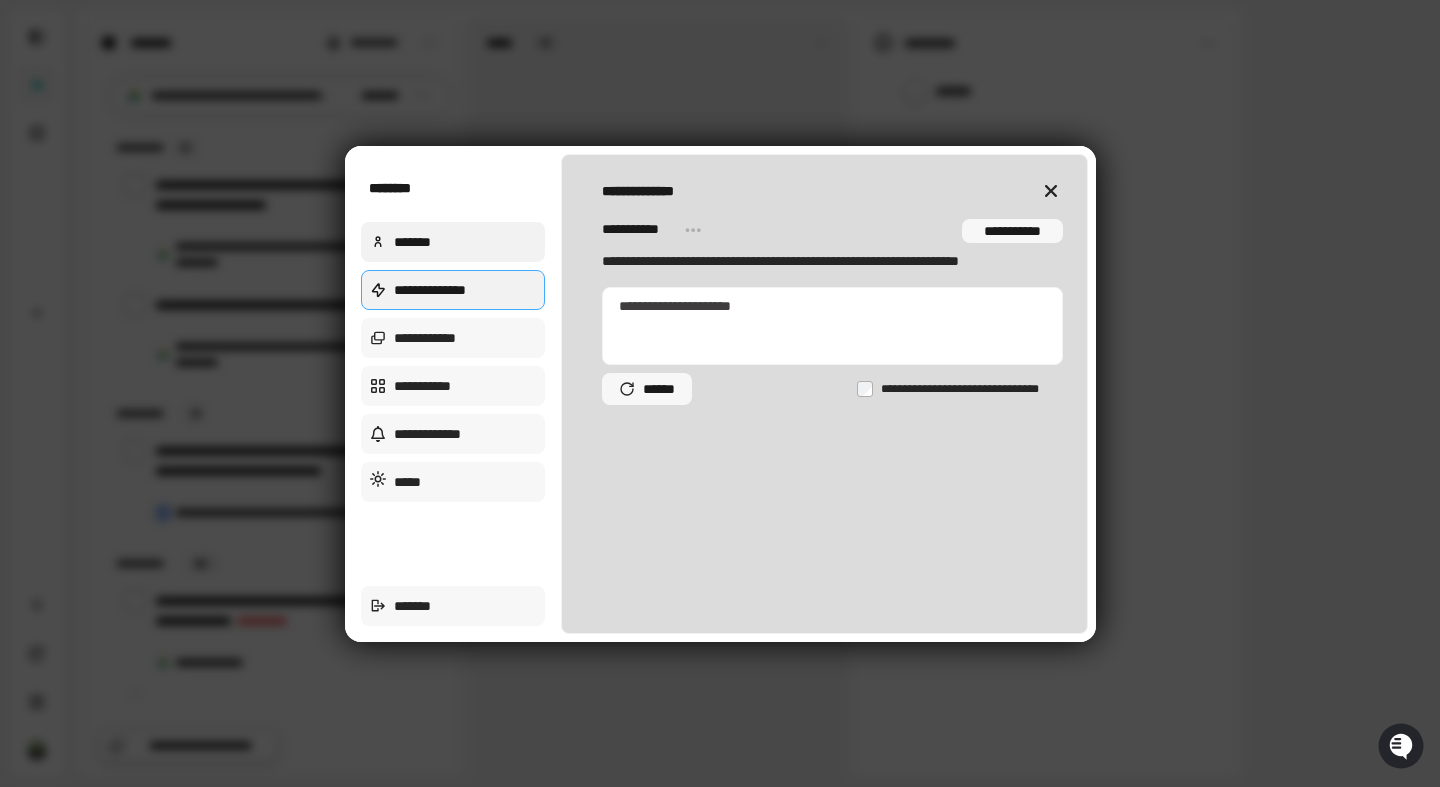 click on "*******" at bounding box center [453, 242] 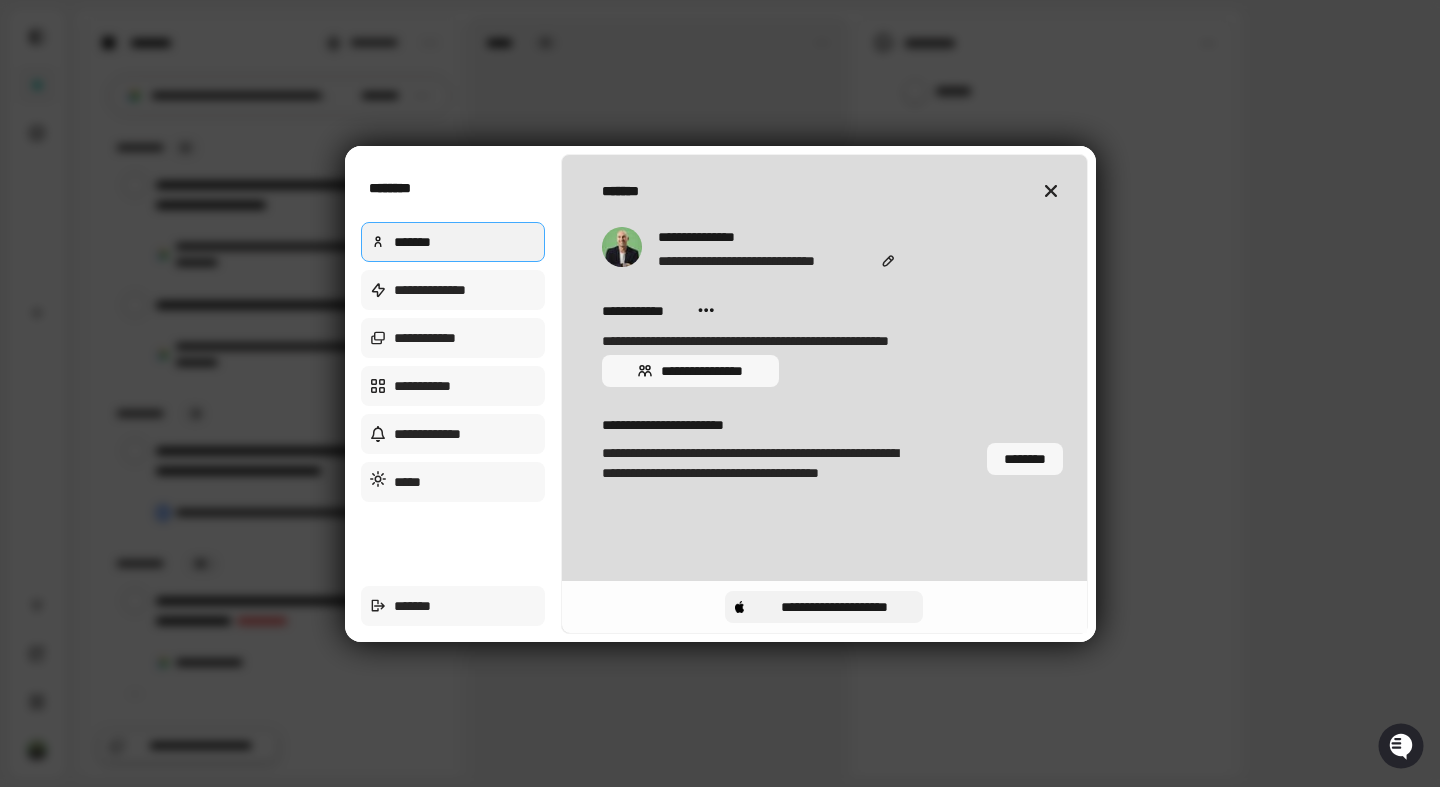 click on "**********" at bounding box center [834, 607] 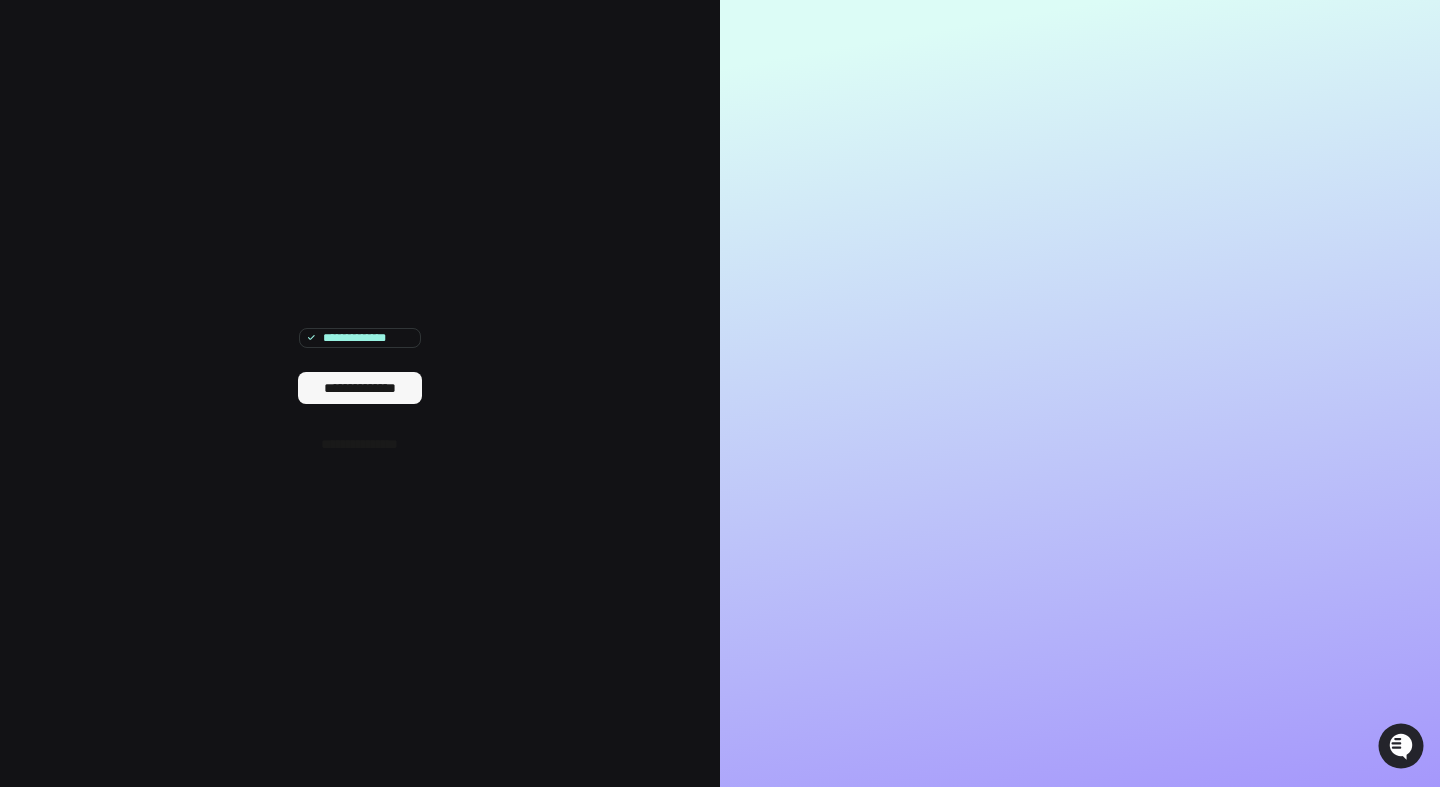 click on "**********" at bounding box center [360, 338] 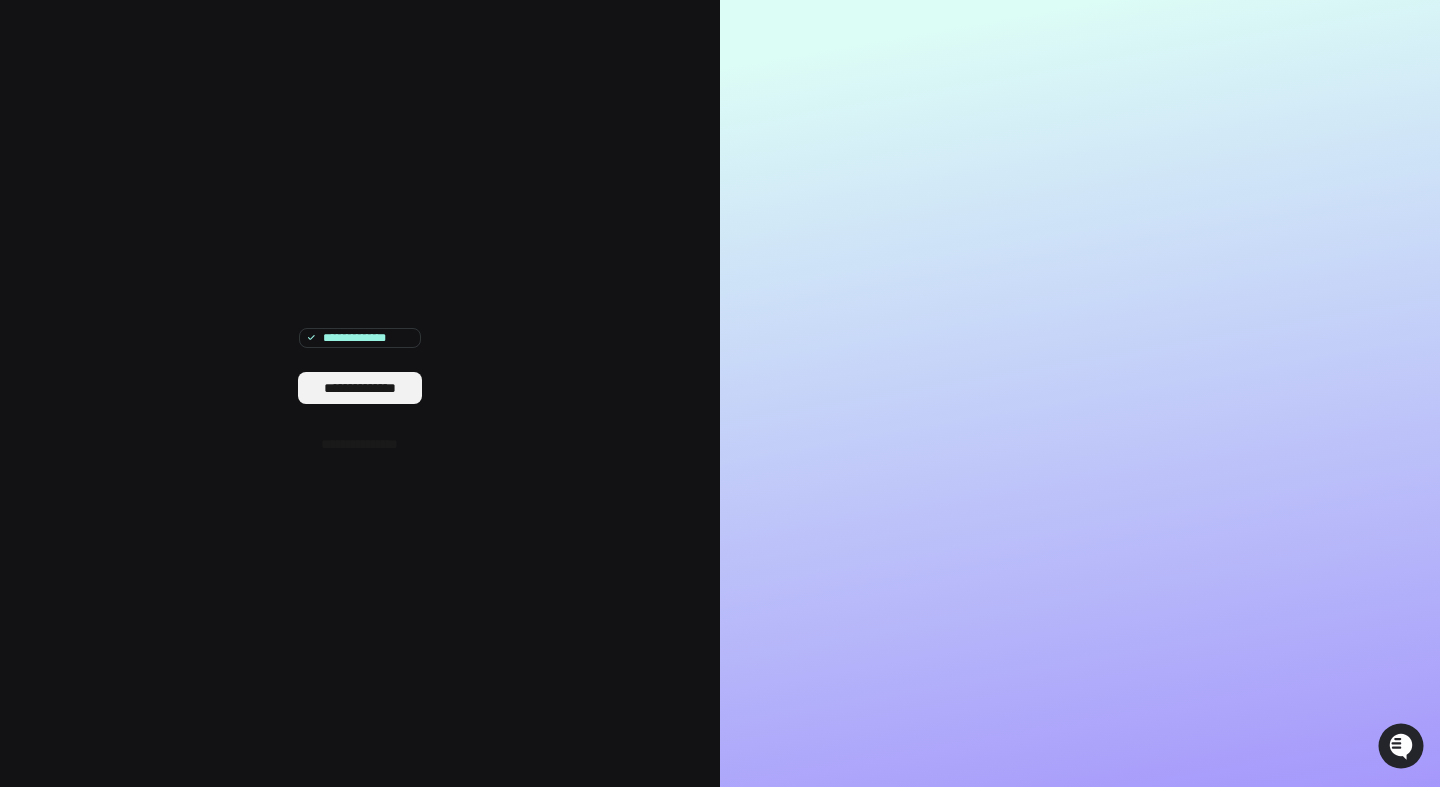 click on "**********" at bounding box center [360, 388] 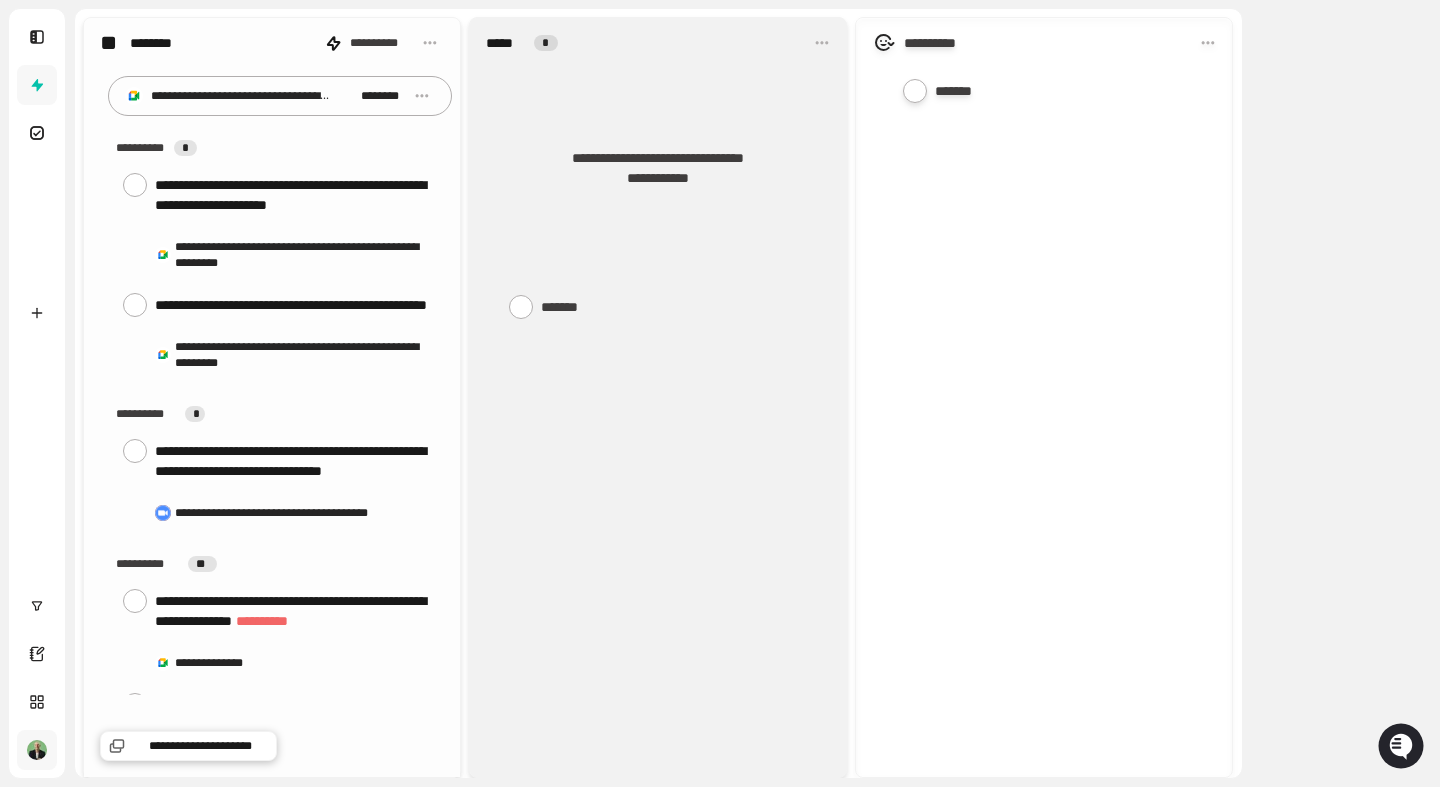 click at bounding box center [37, 750] 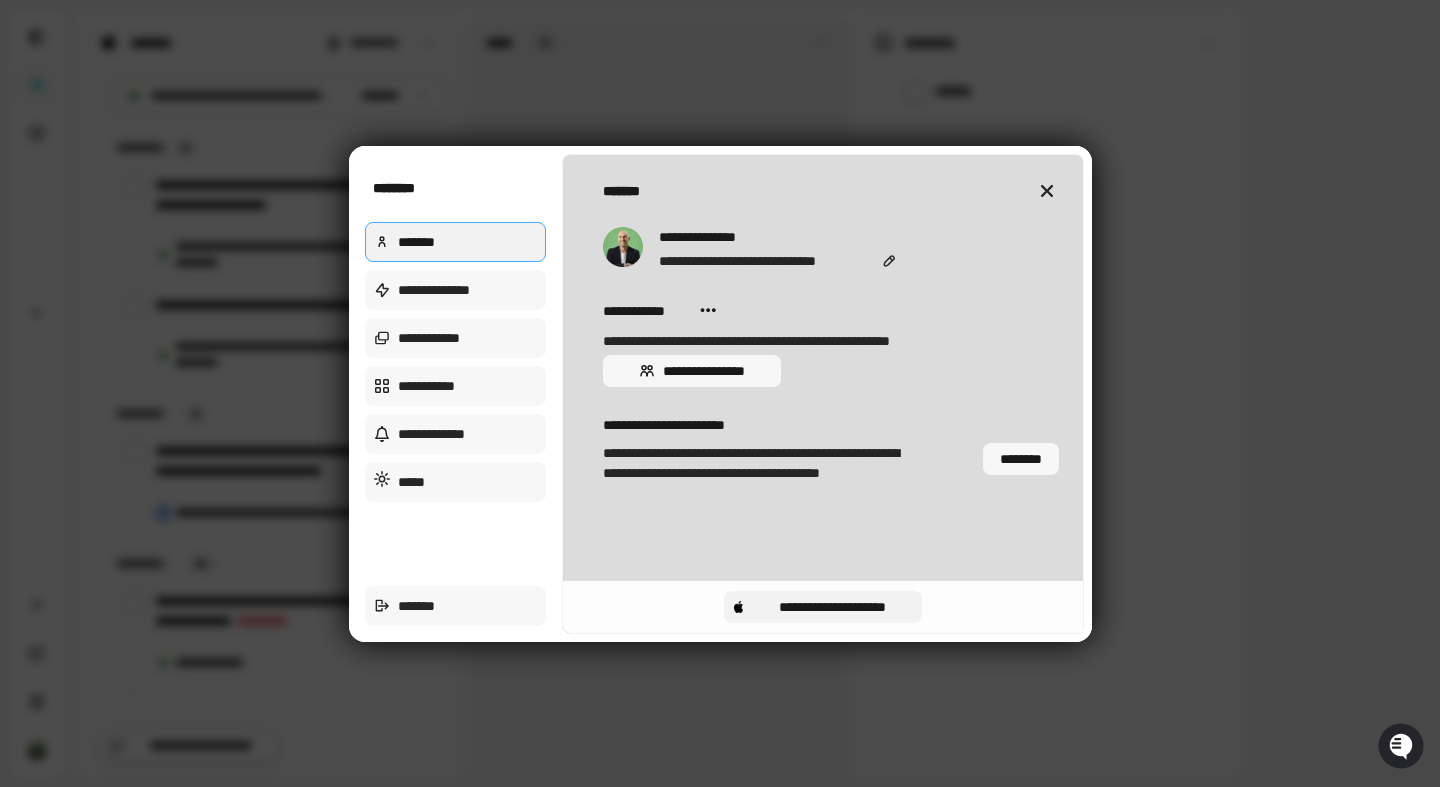 click on "**********" at bounding box center (833, 607) 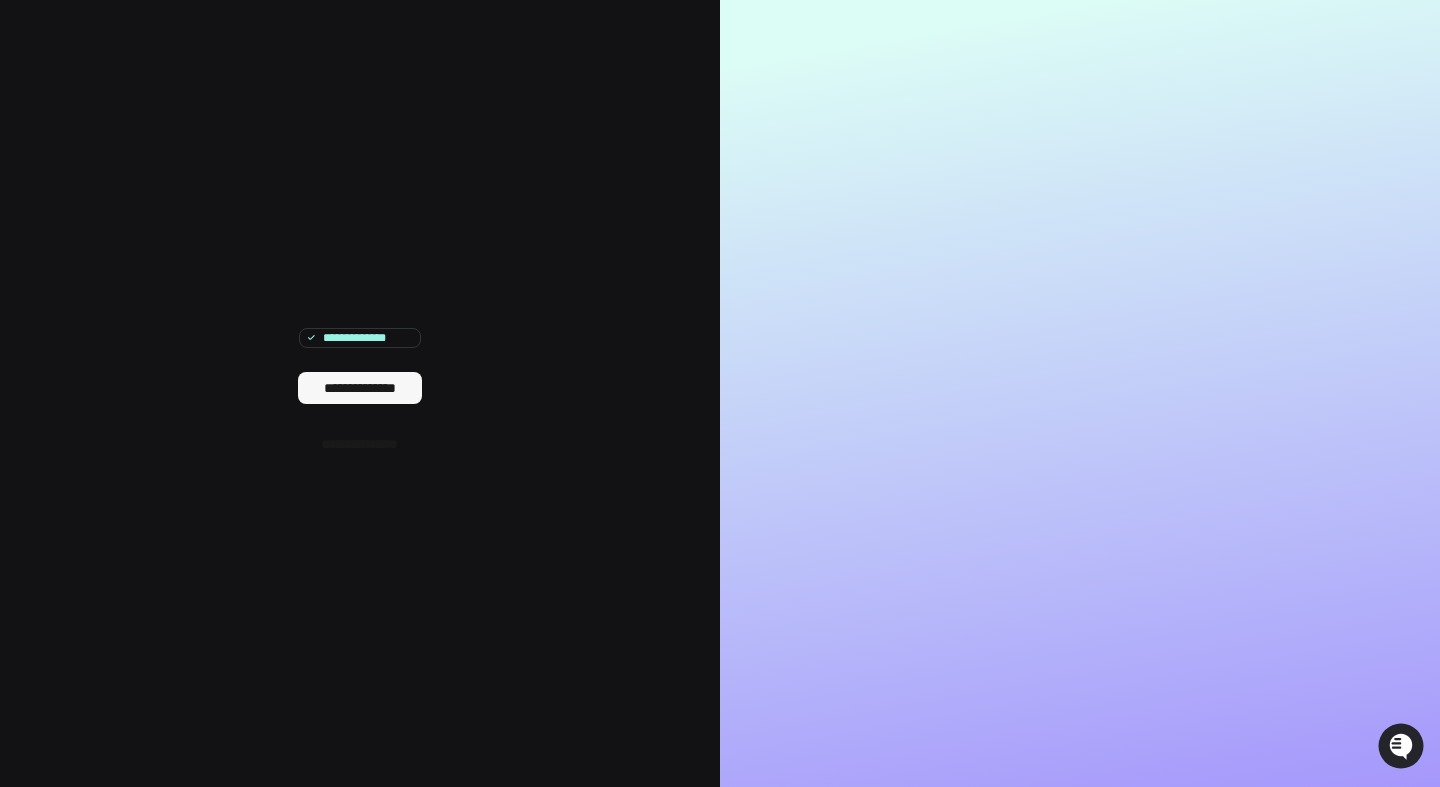 type on "*" 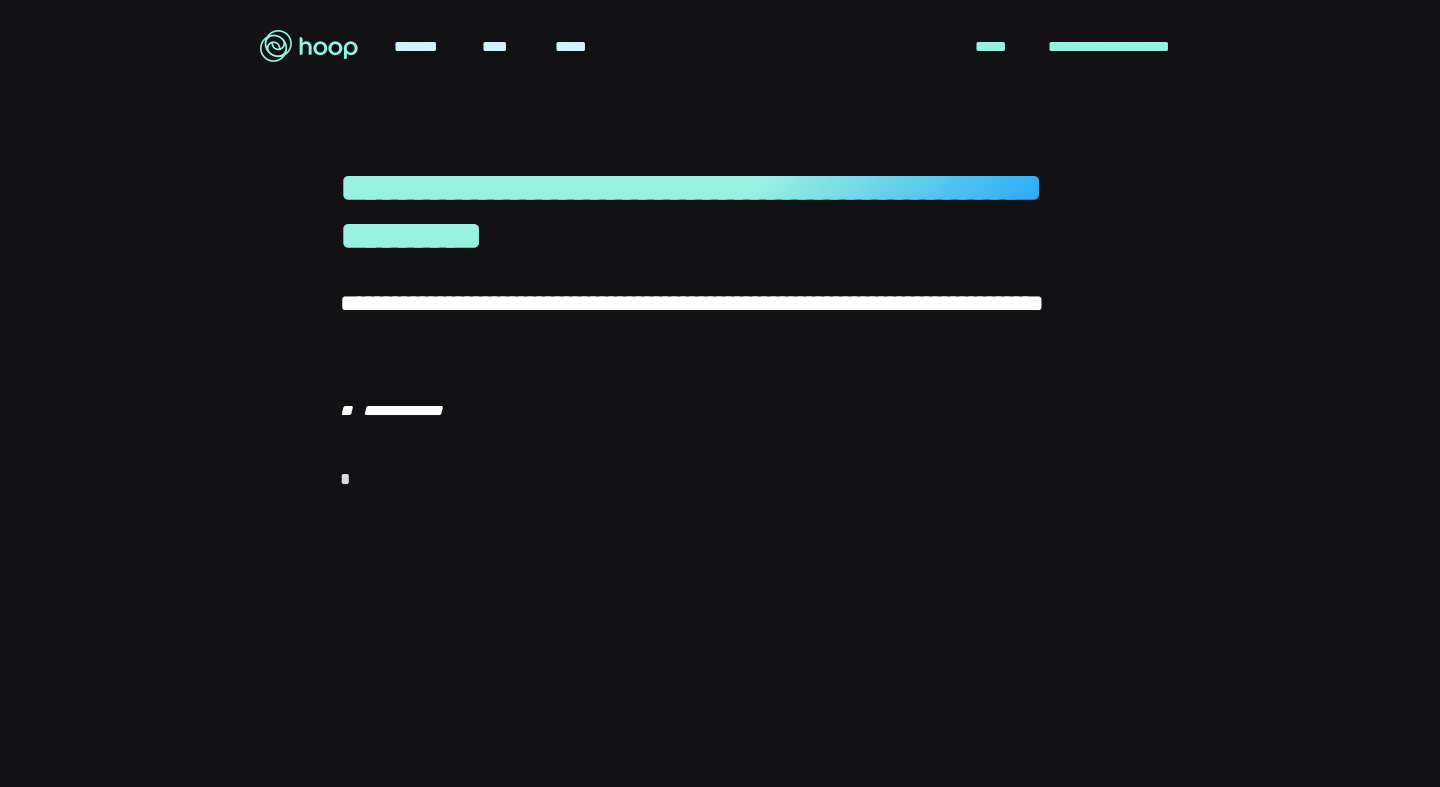 scroll, scrollTop: 585, scrollLeft: 0, axis: vertical 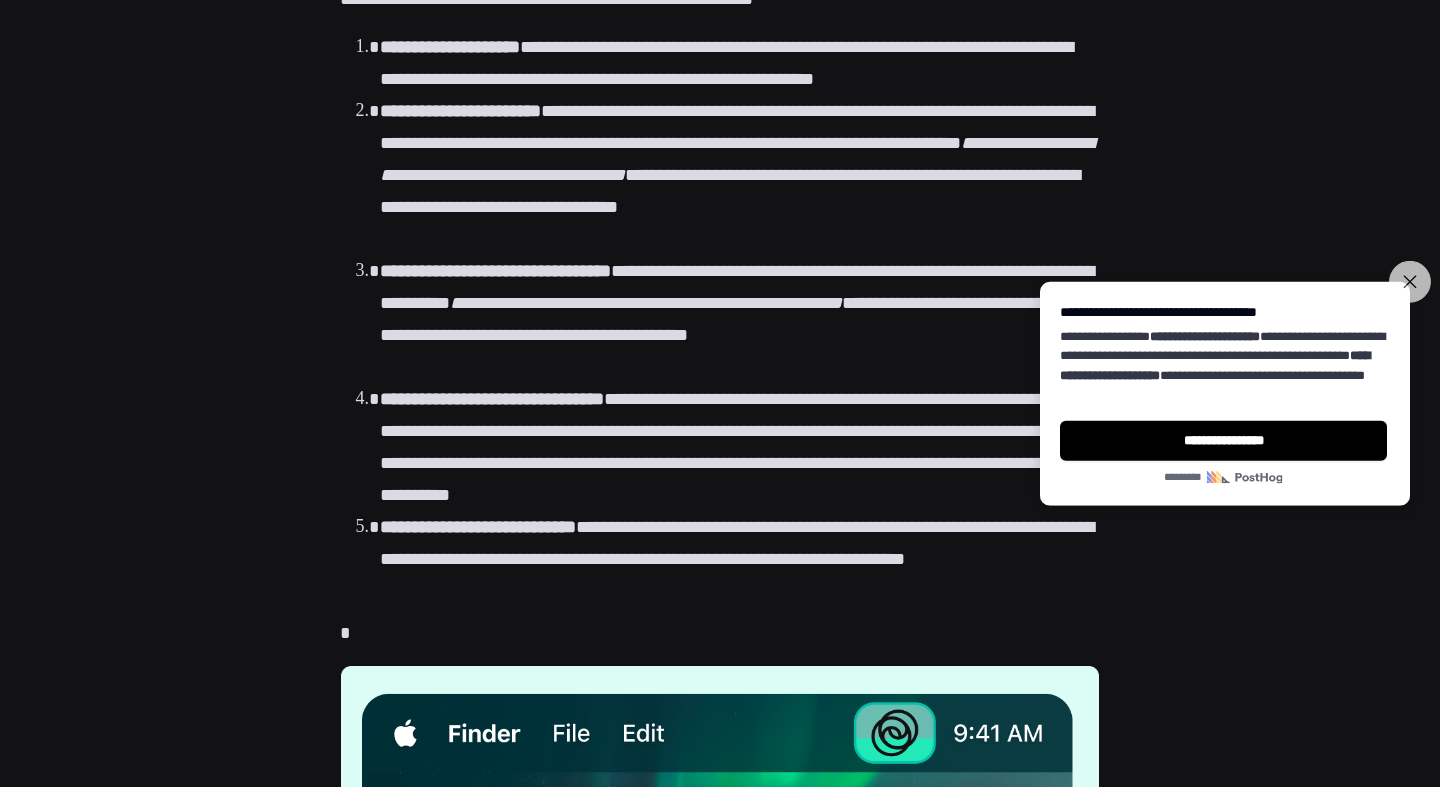 click on "**********" at bounding box center (1410, 281) 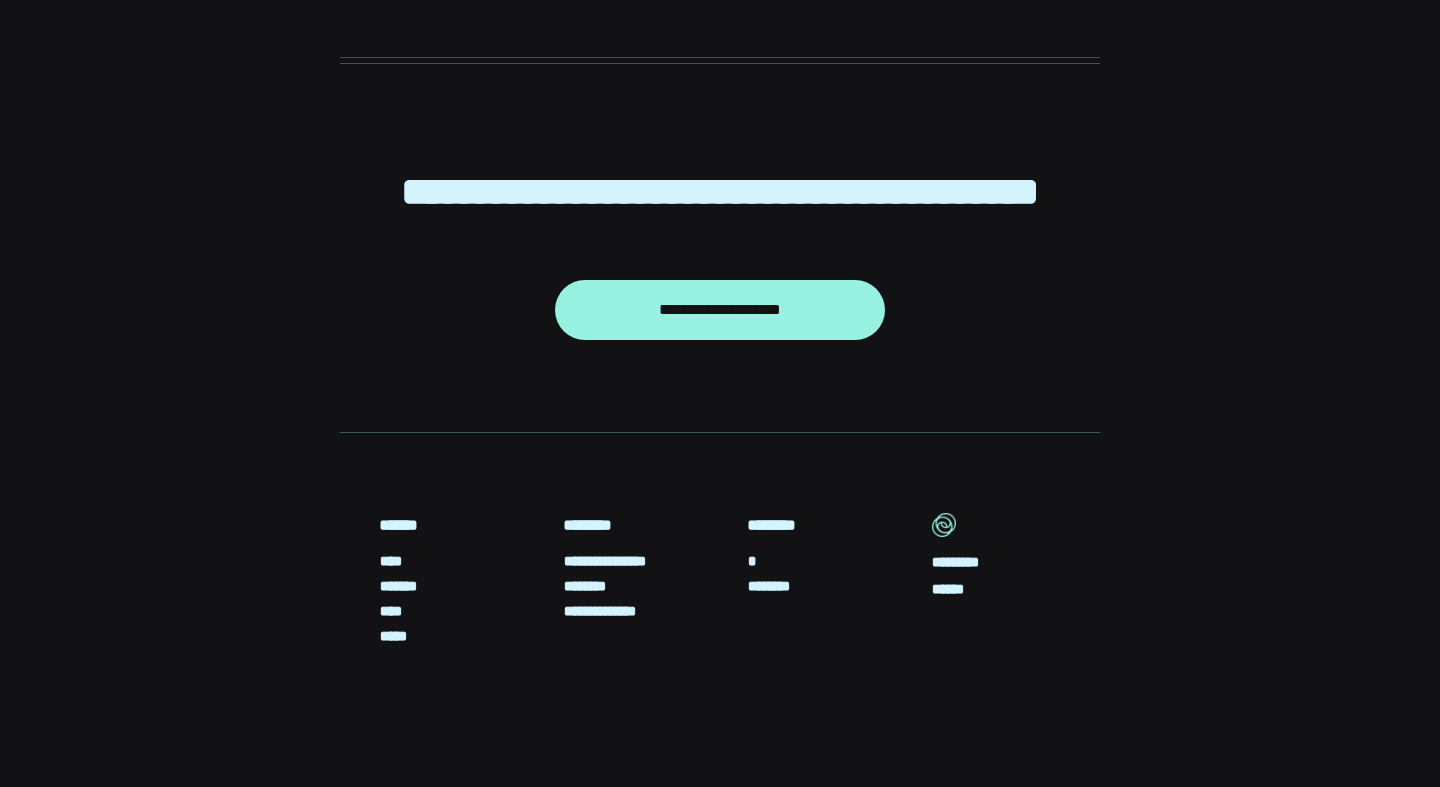 scroll, scrollTop: 4607, scrollLeft: 0, axis: vertical 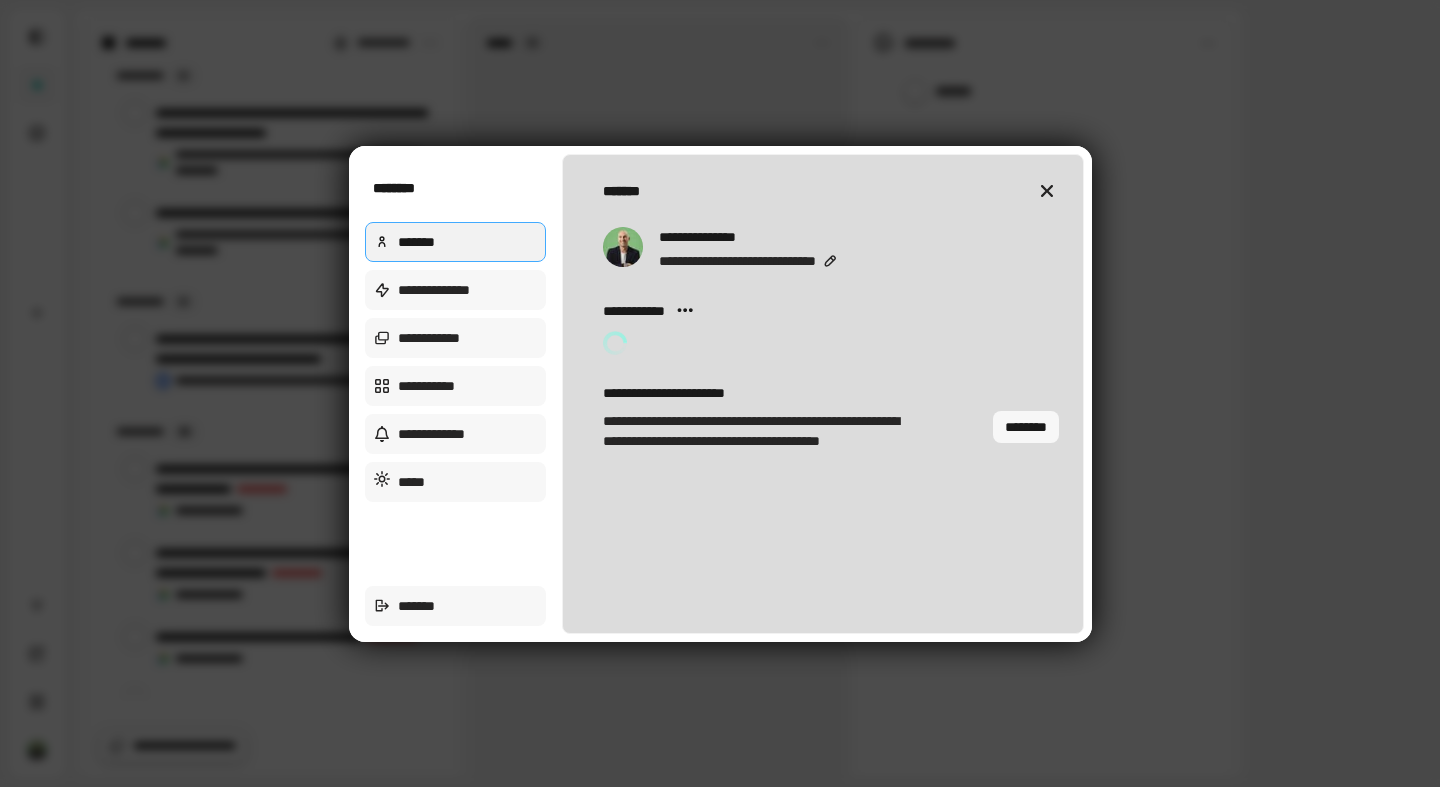 type on "*" 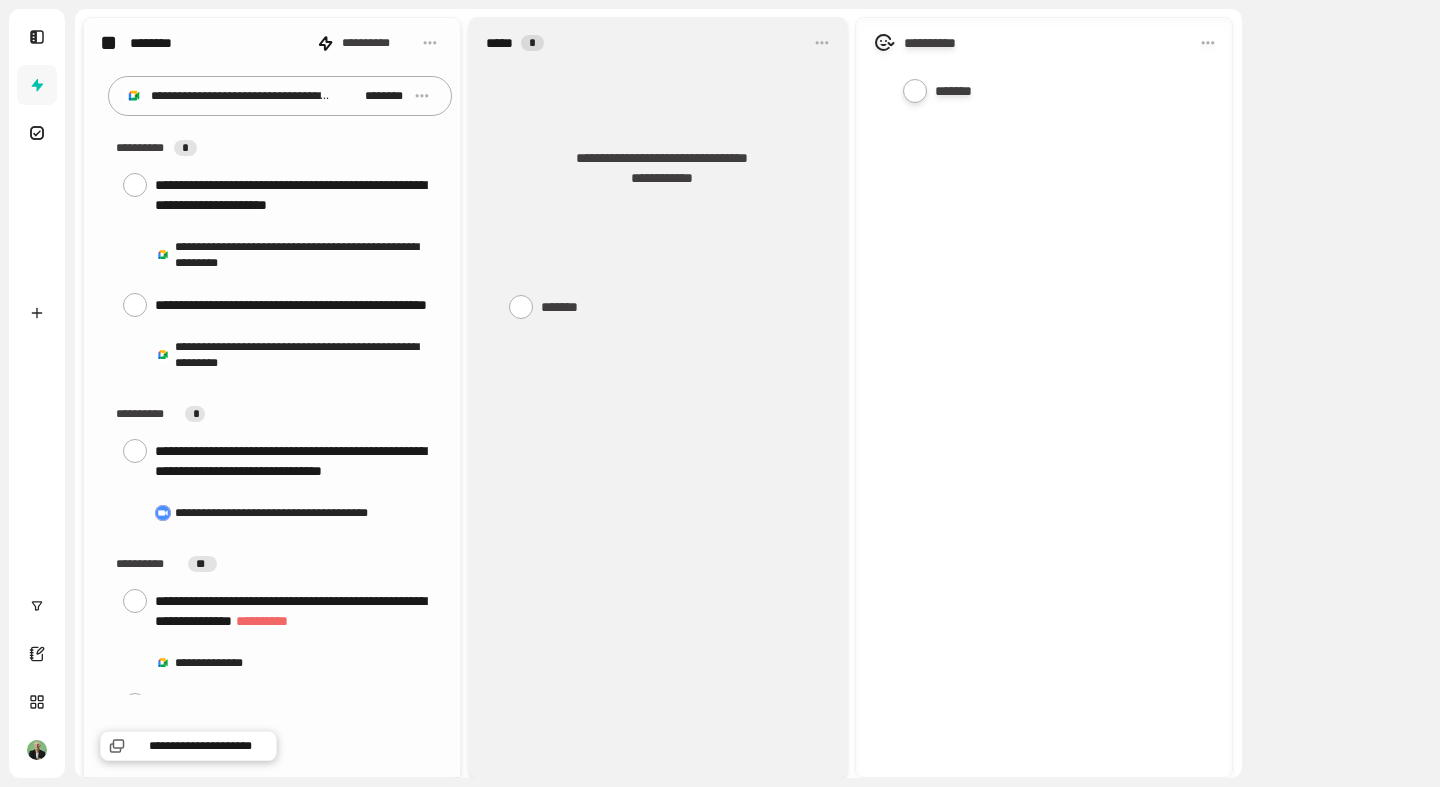 scroll, scrollTop: 0, scrollLeft: 0, axis: both 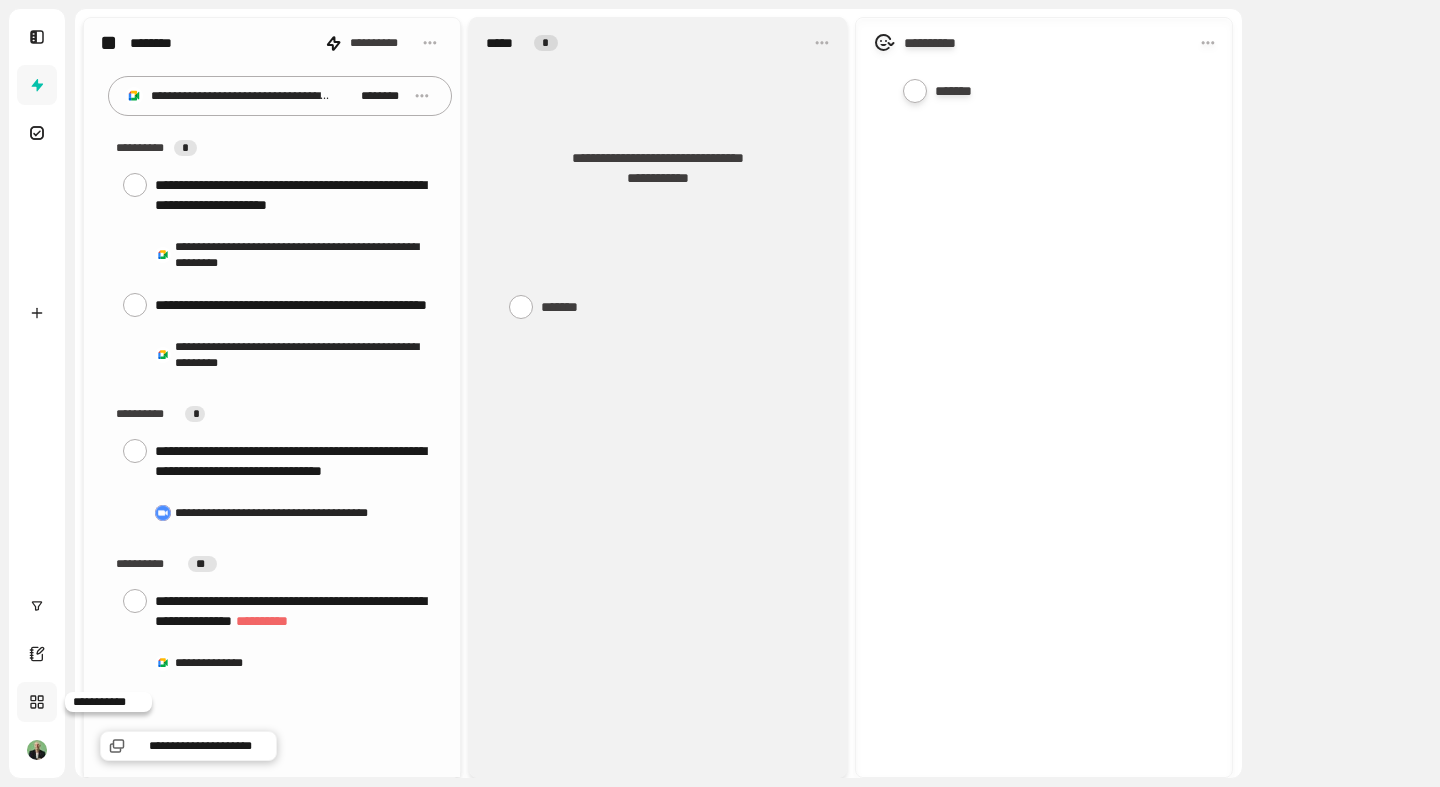 click at bounding box center [37, 702] 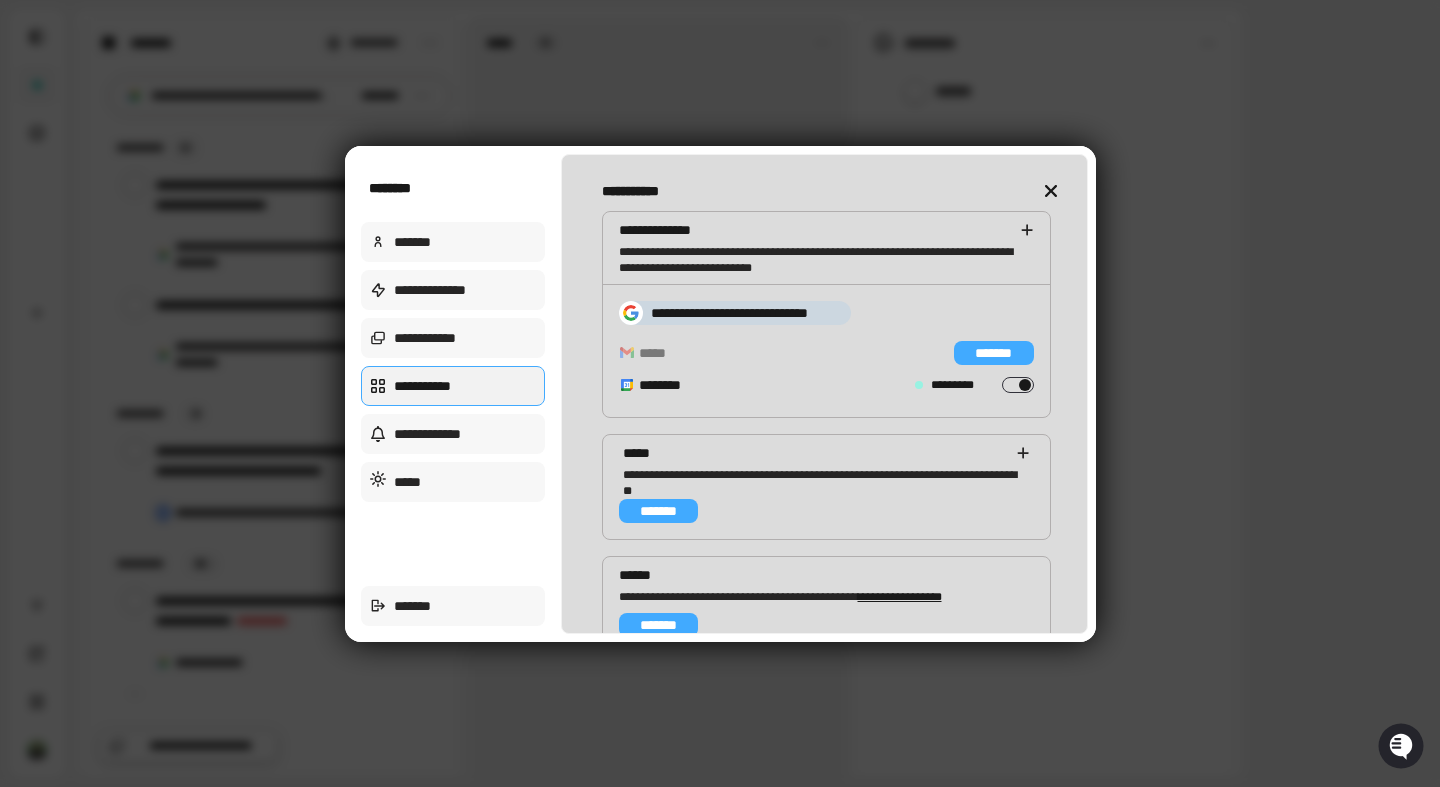 scroll, scrollTop: 0, scrollLeft: 0, axis: both 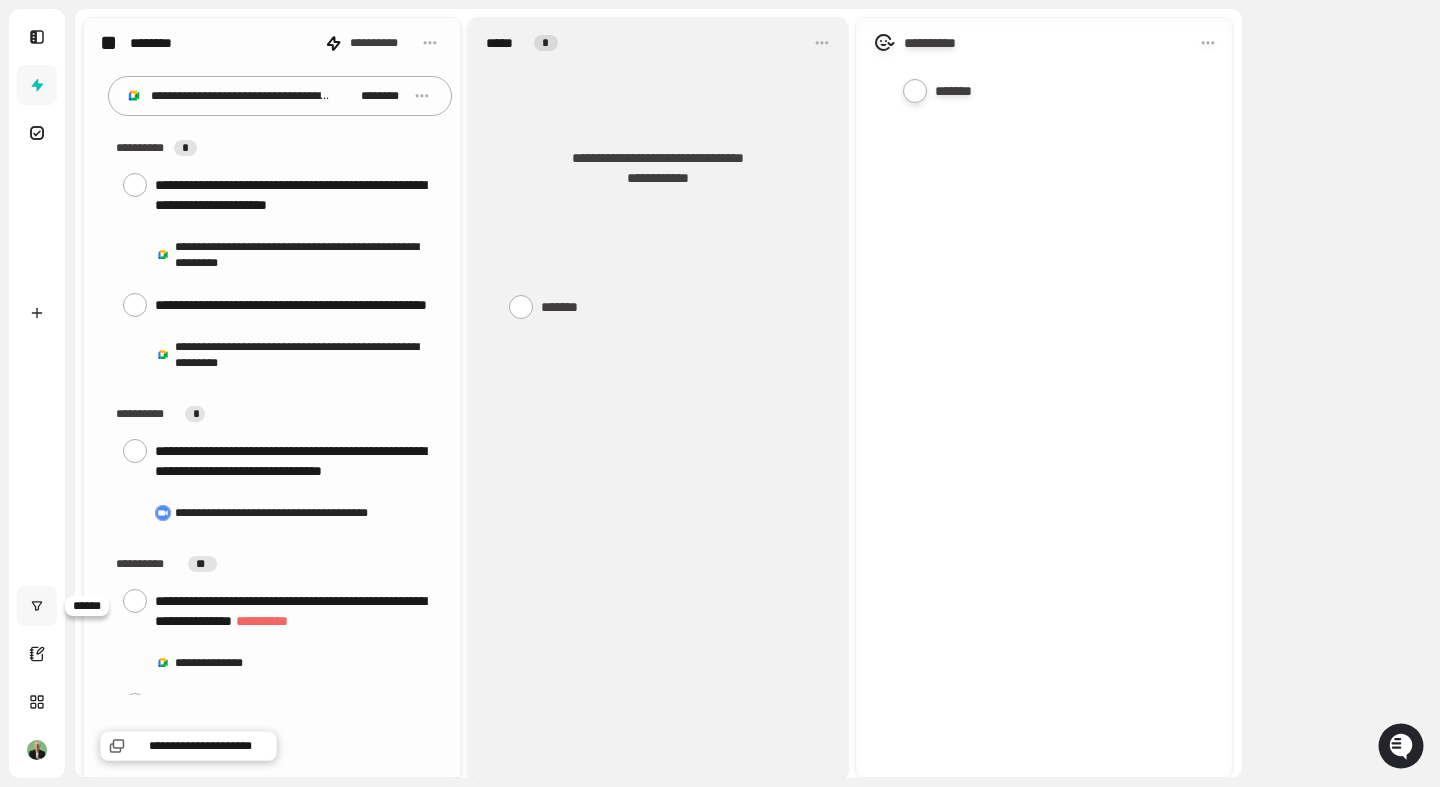 click at bounding box center (37, 606) 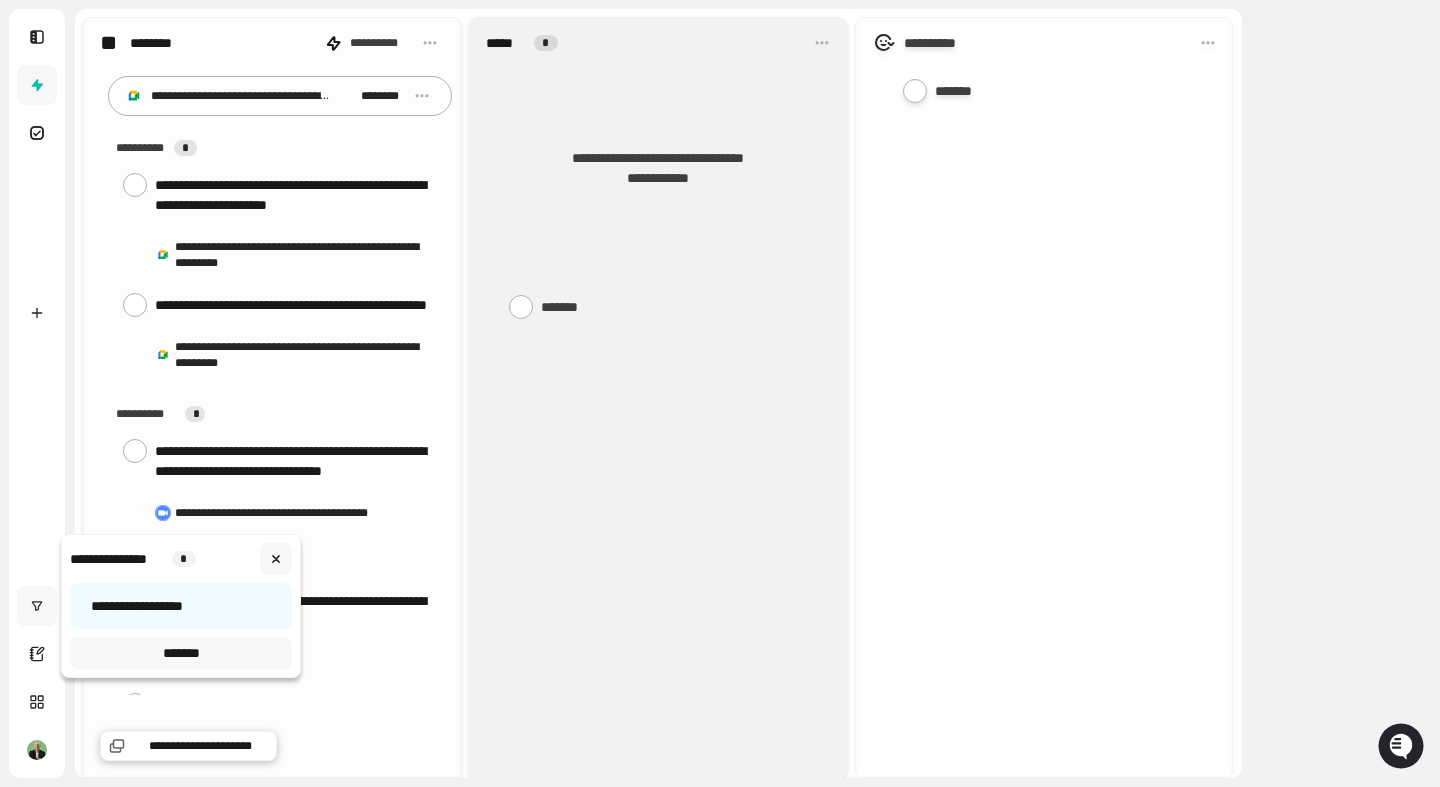 click at bounding box center (720, 393) 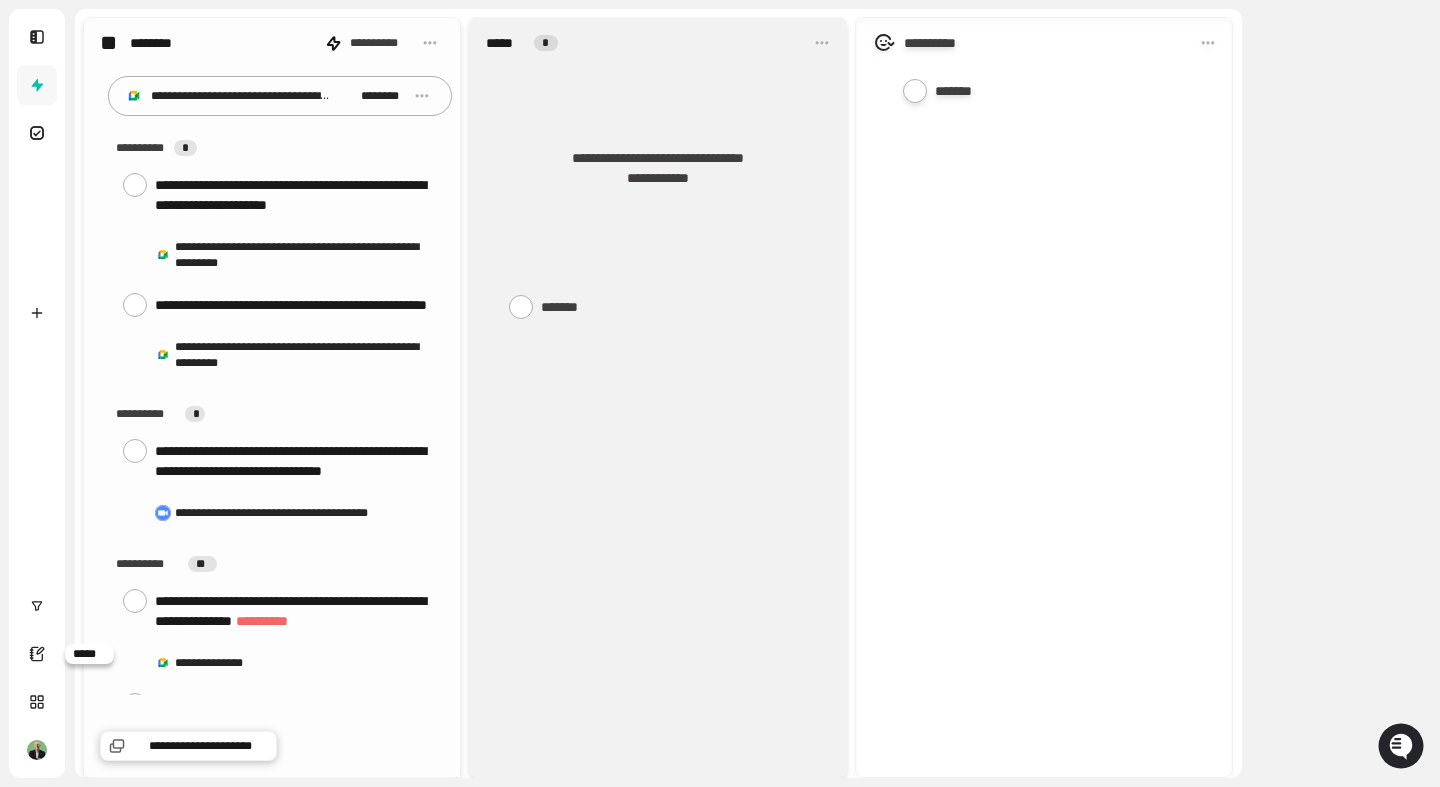 click at bounding box center (37, 654) 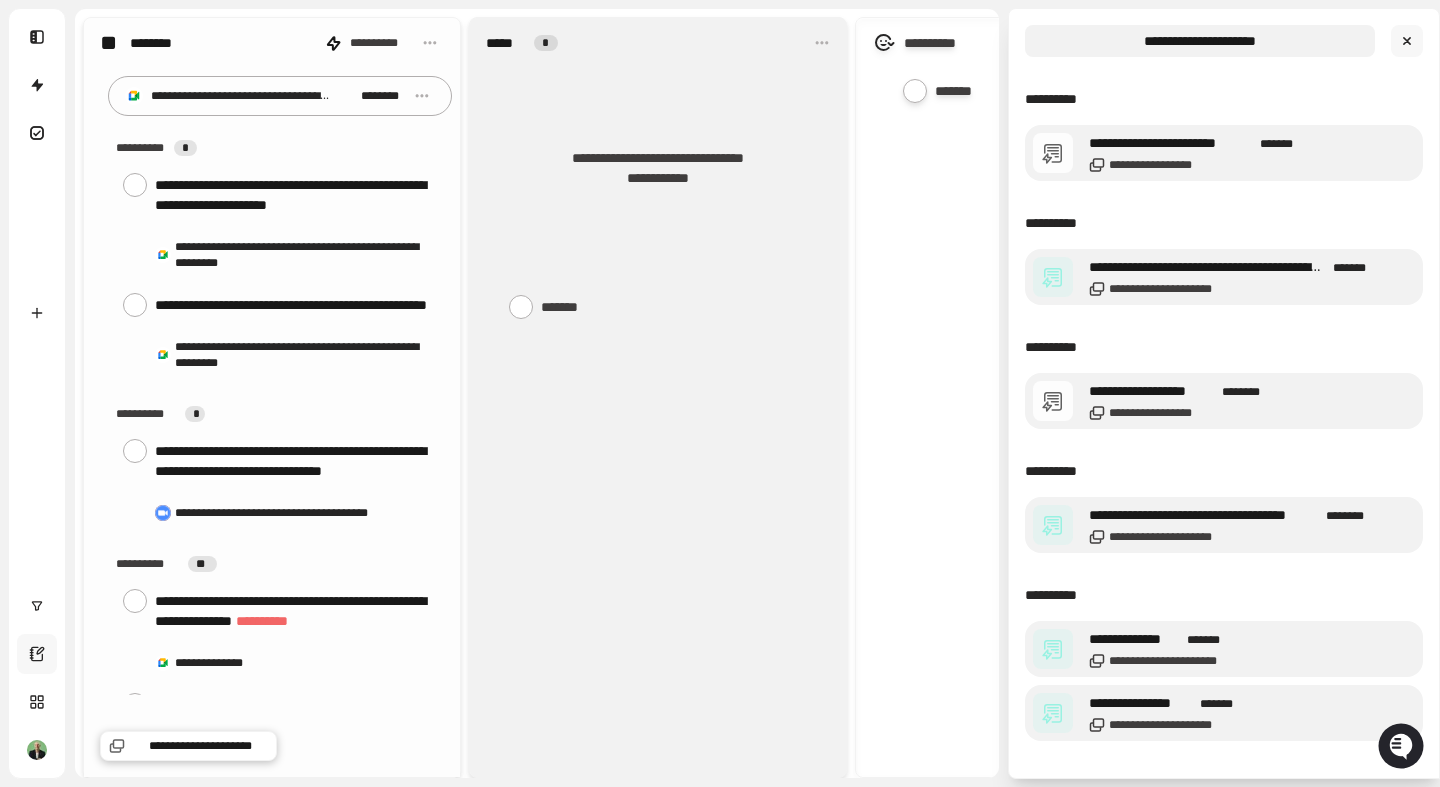 click on "**********" at bounding box center [1200, 41] 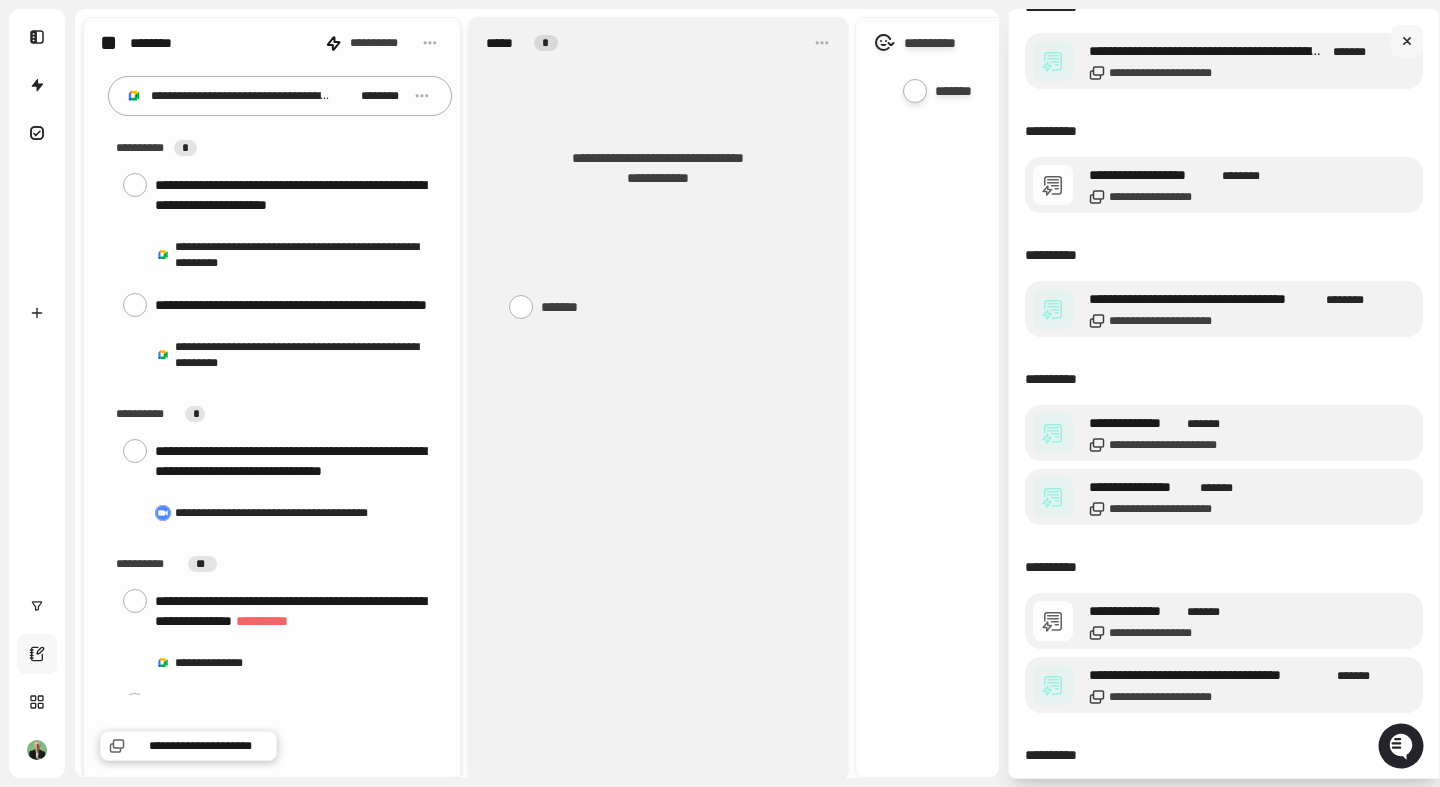 scroll, scrollTop: 536, scrollLeft: 0, axis: vertical 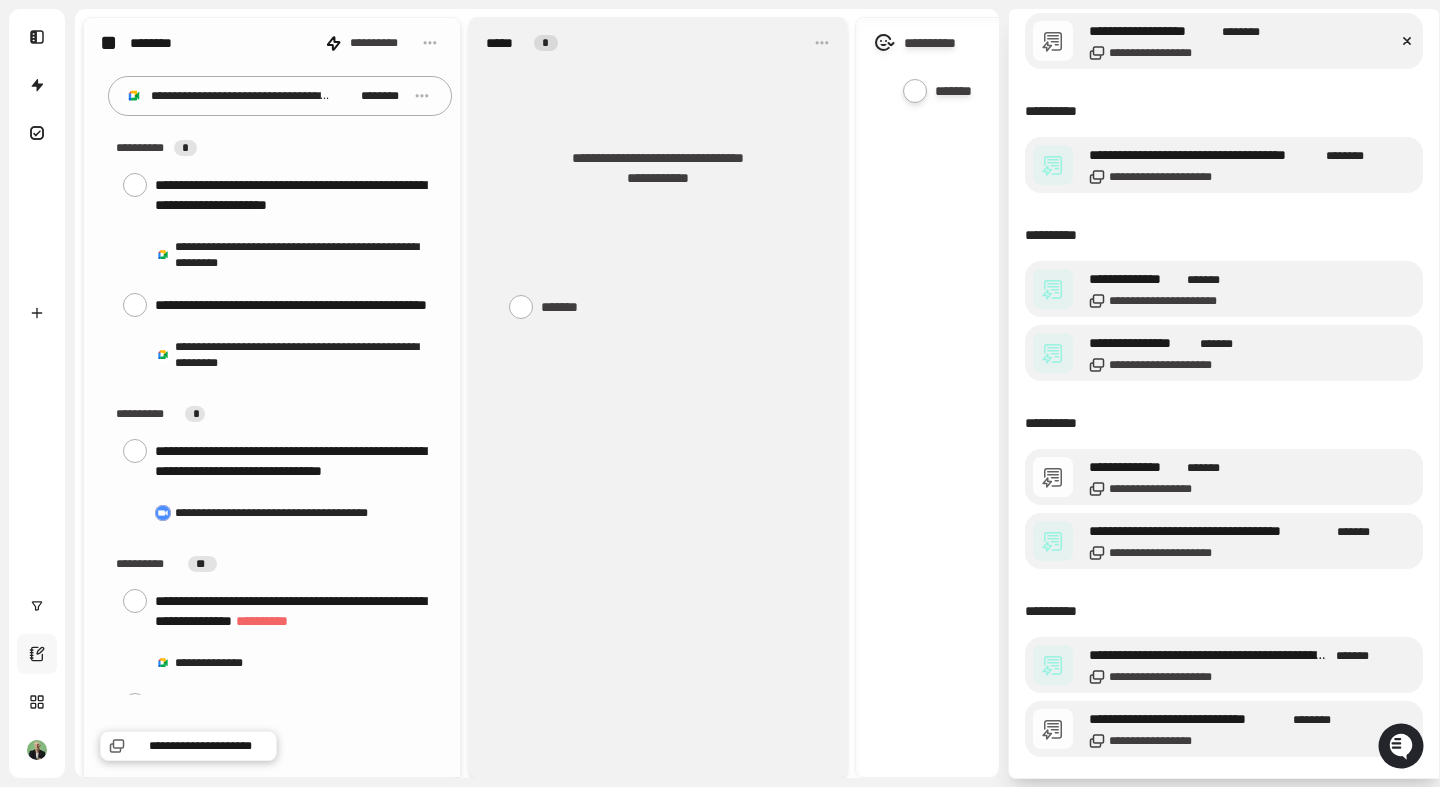 click at bounding box center (1407, 41) 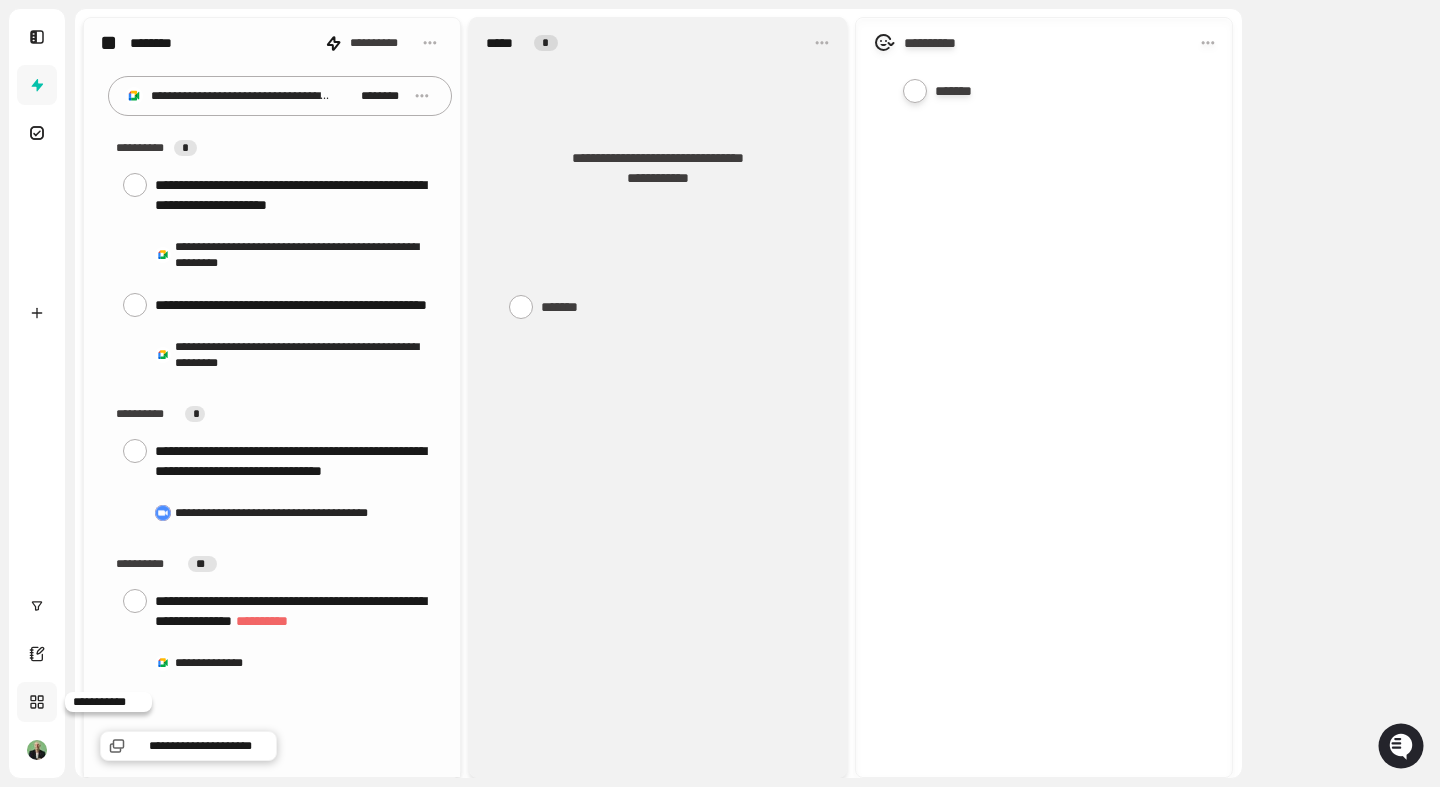click at bounding box center (37, 702) 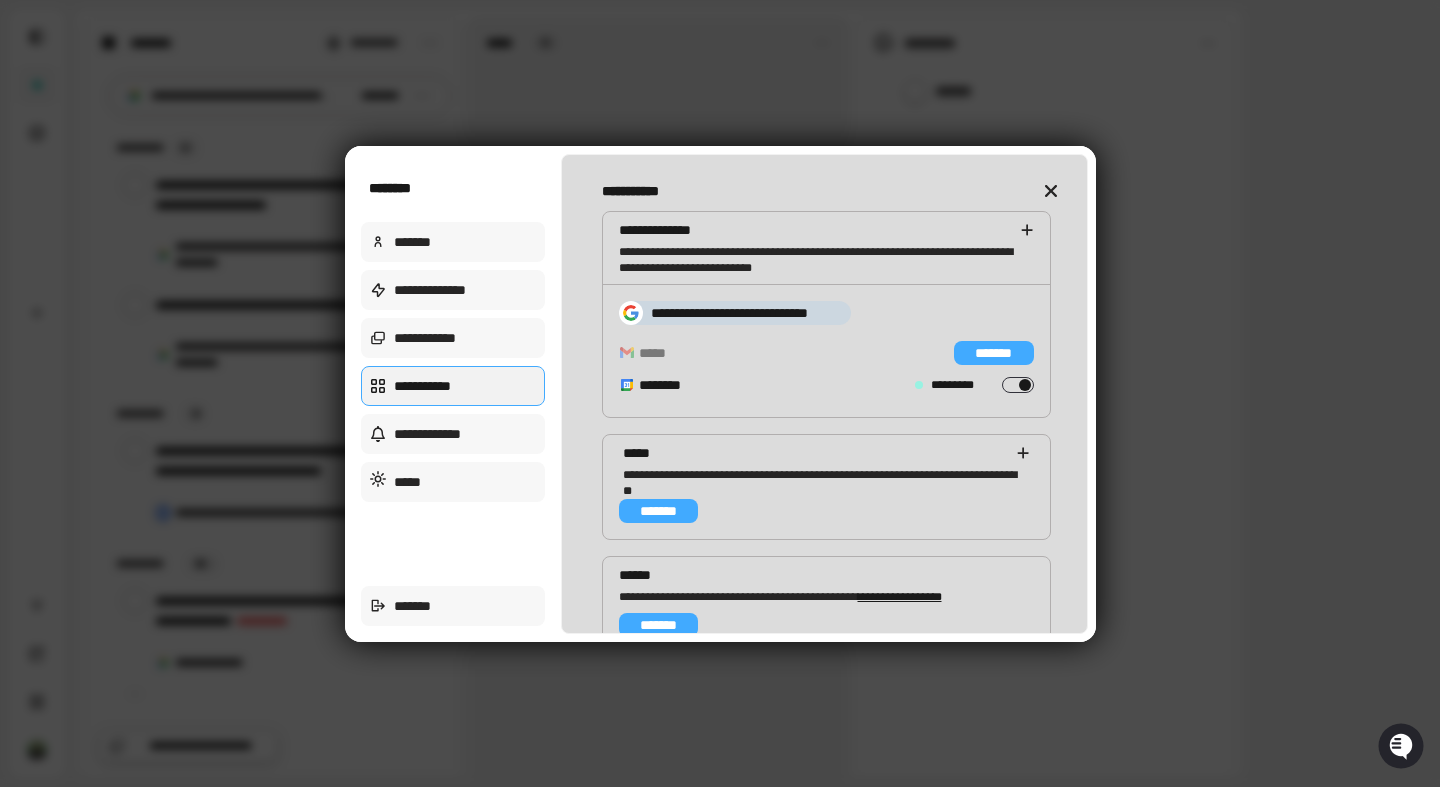 scroll, scrollTop: 21, scrollLeft: 0, axis: vertical 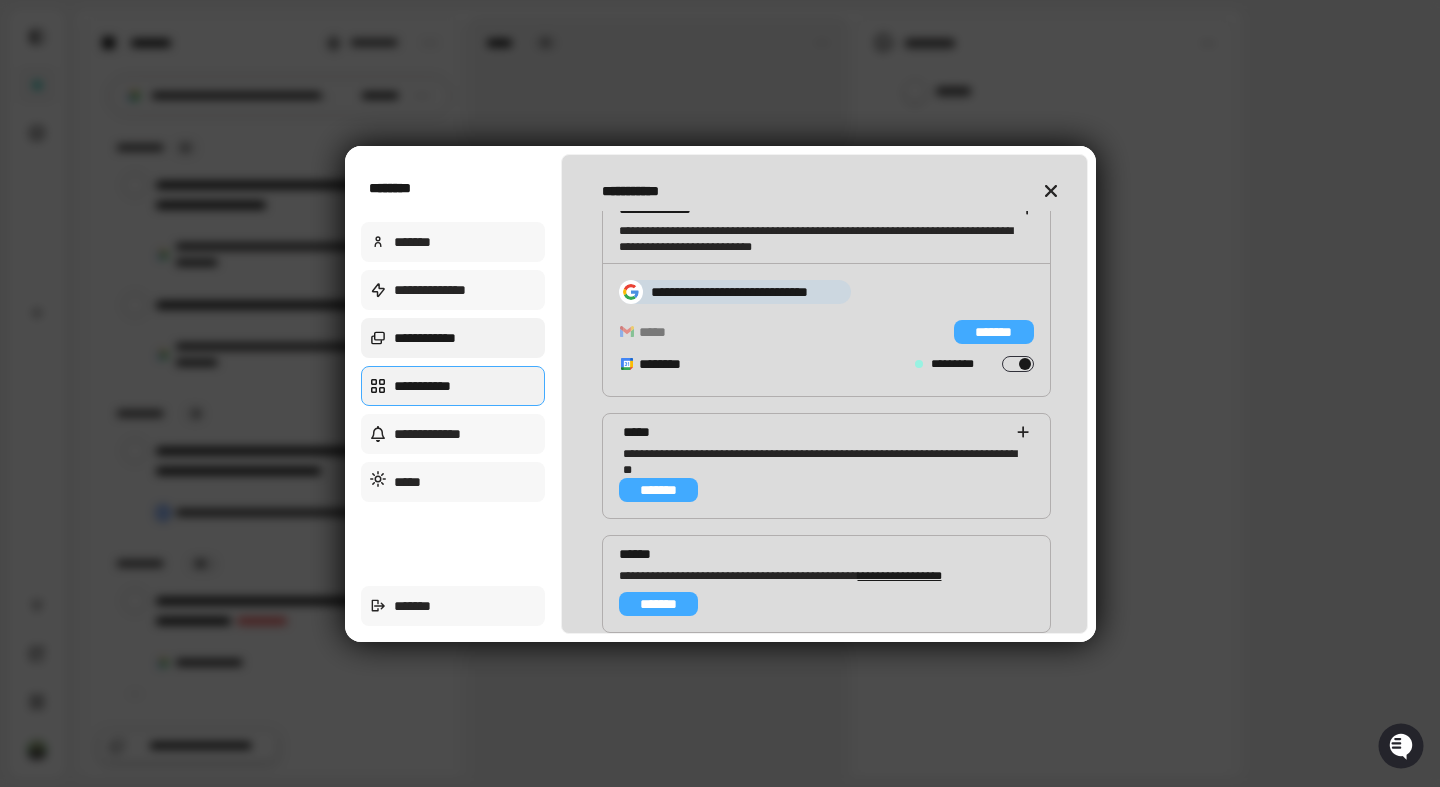 click on "**********" at bounding box center [453, 338] 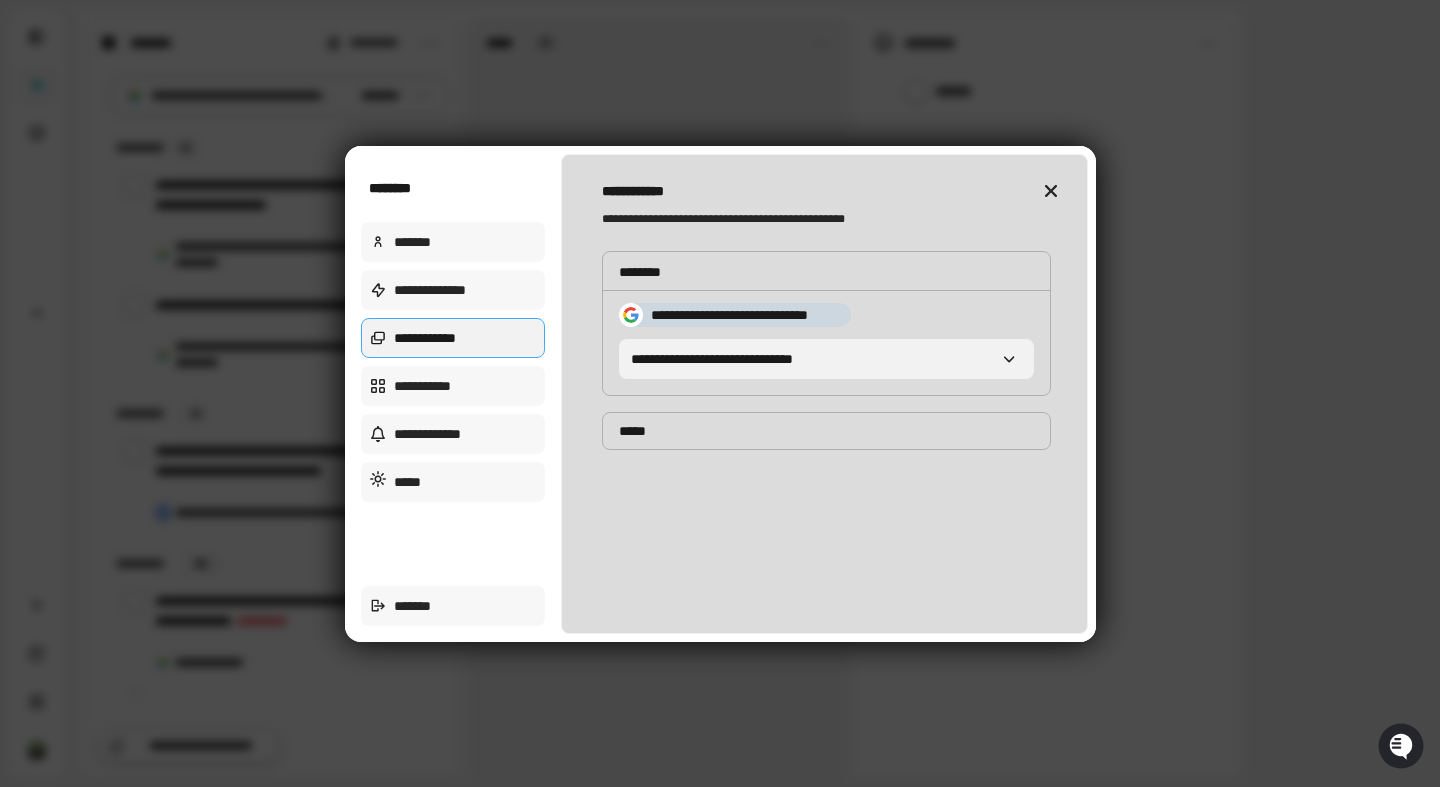 click on "**********" at bounding box center [826, 359] 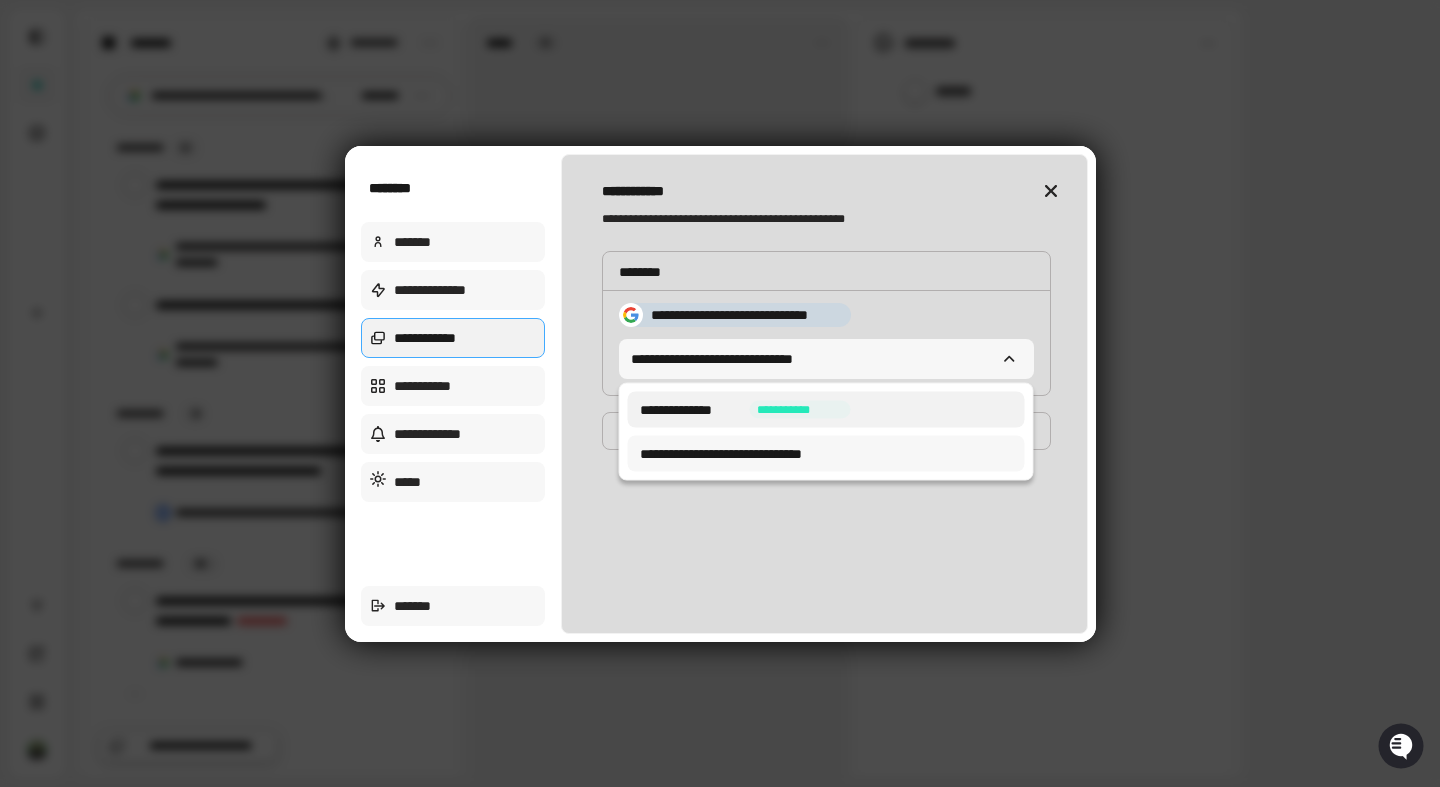 click on "**********" at bounding box center (799, 410) 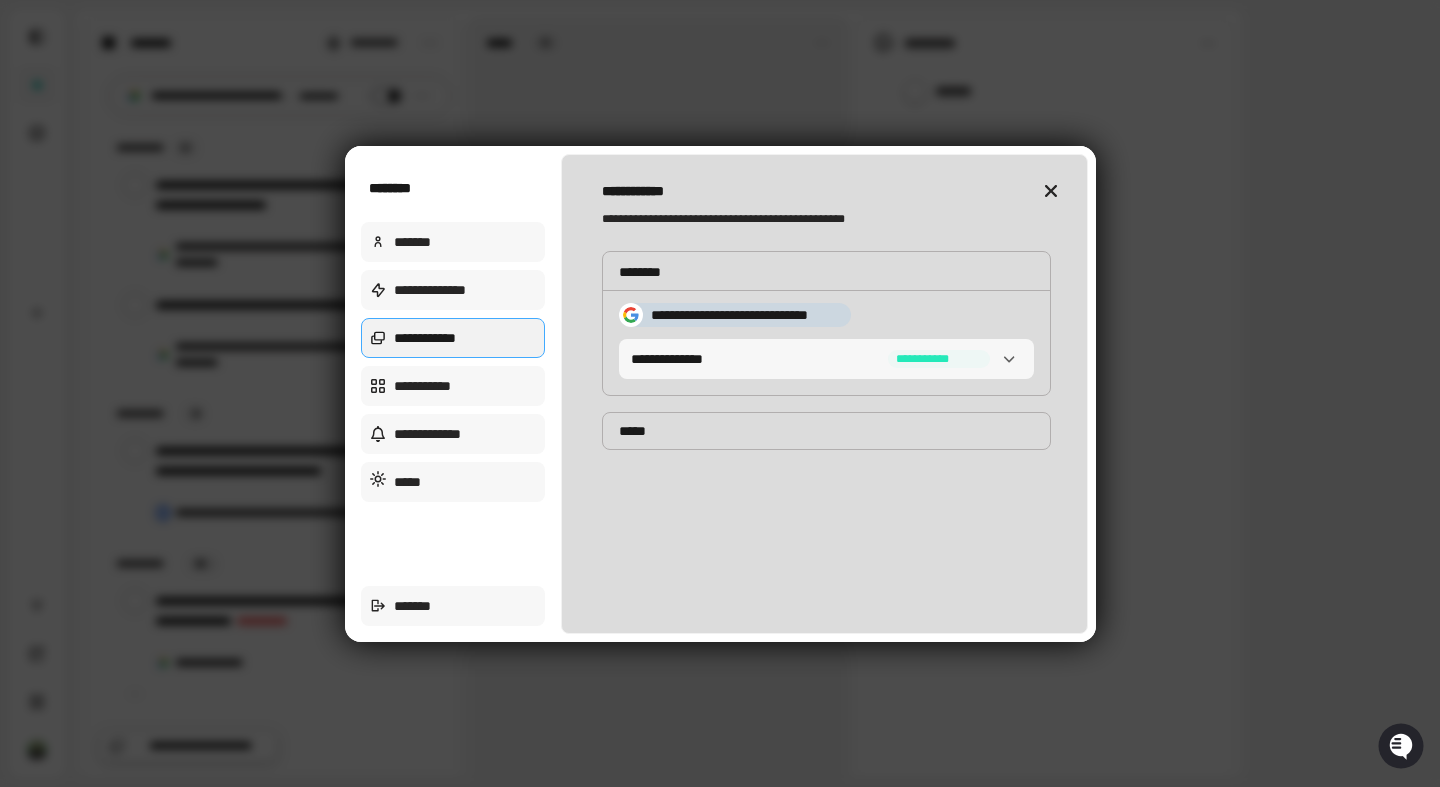 click on "**********" at bounding box center (824, 422) 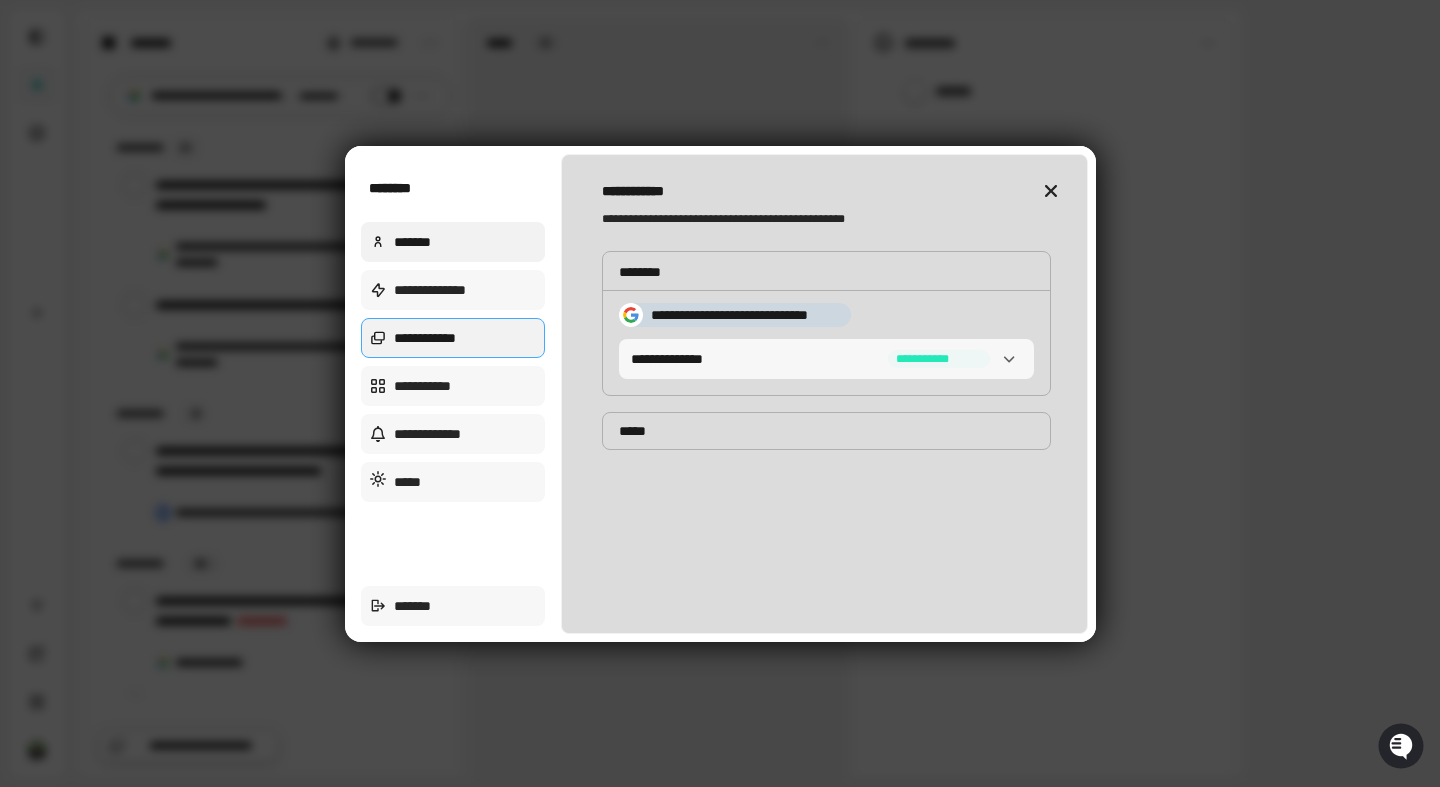 click on "*******" at bounding box center [453, 242] 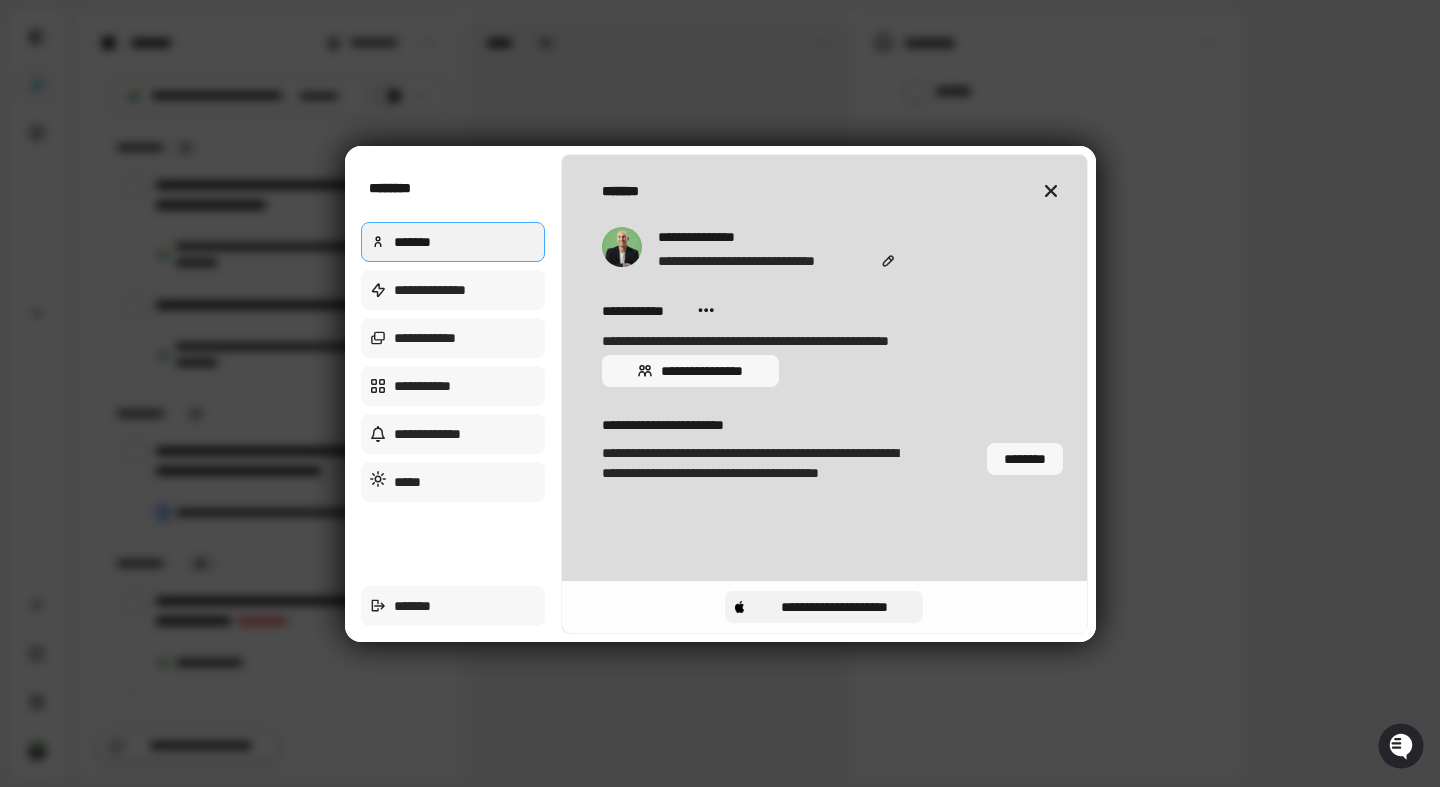 click on "**********" at bounding box center [834, 607] 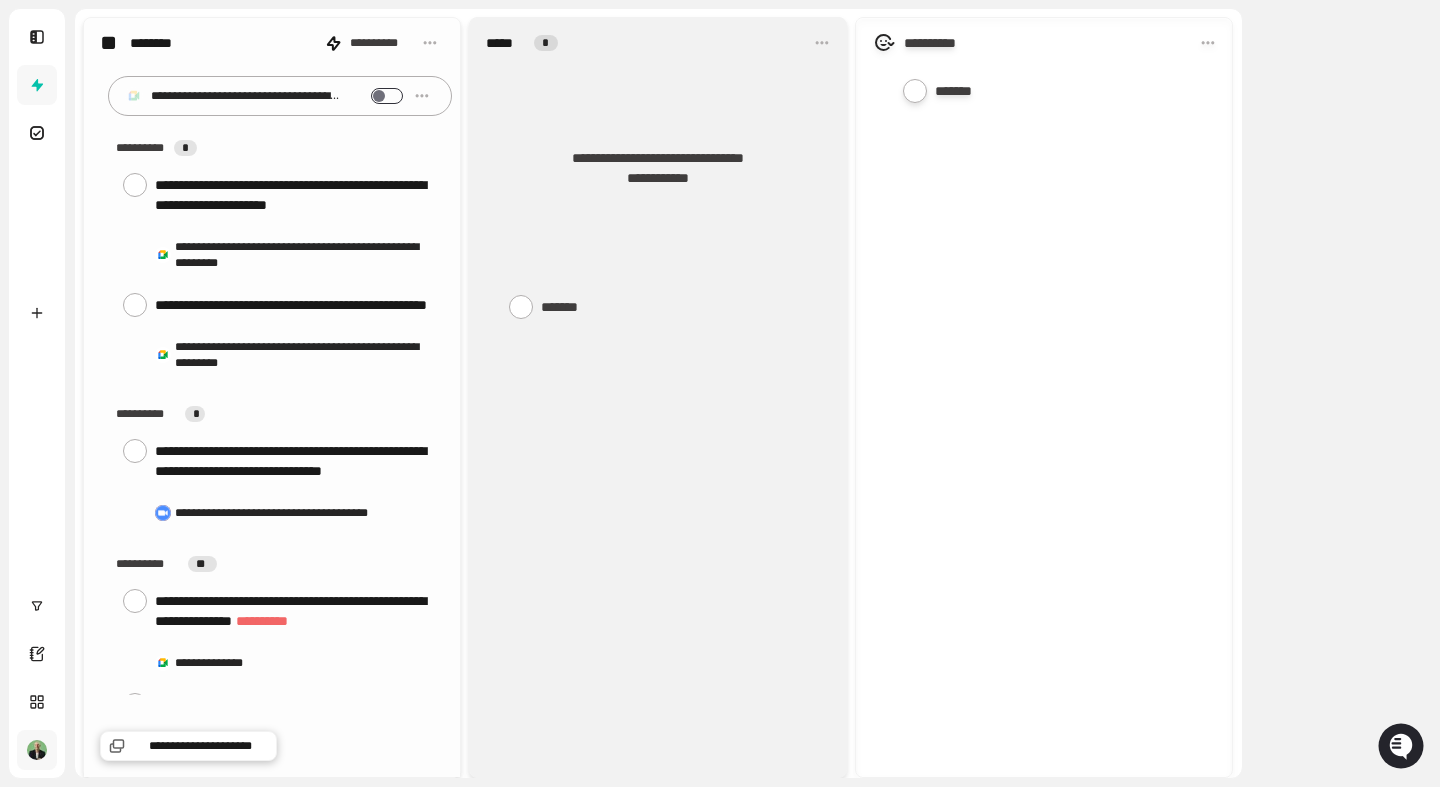 click at bounding box center [37, 750] 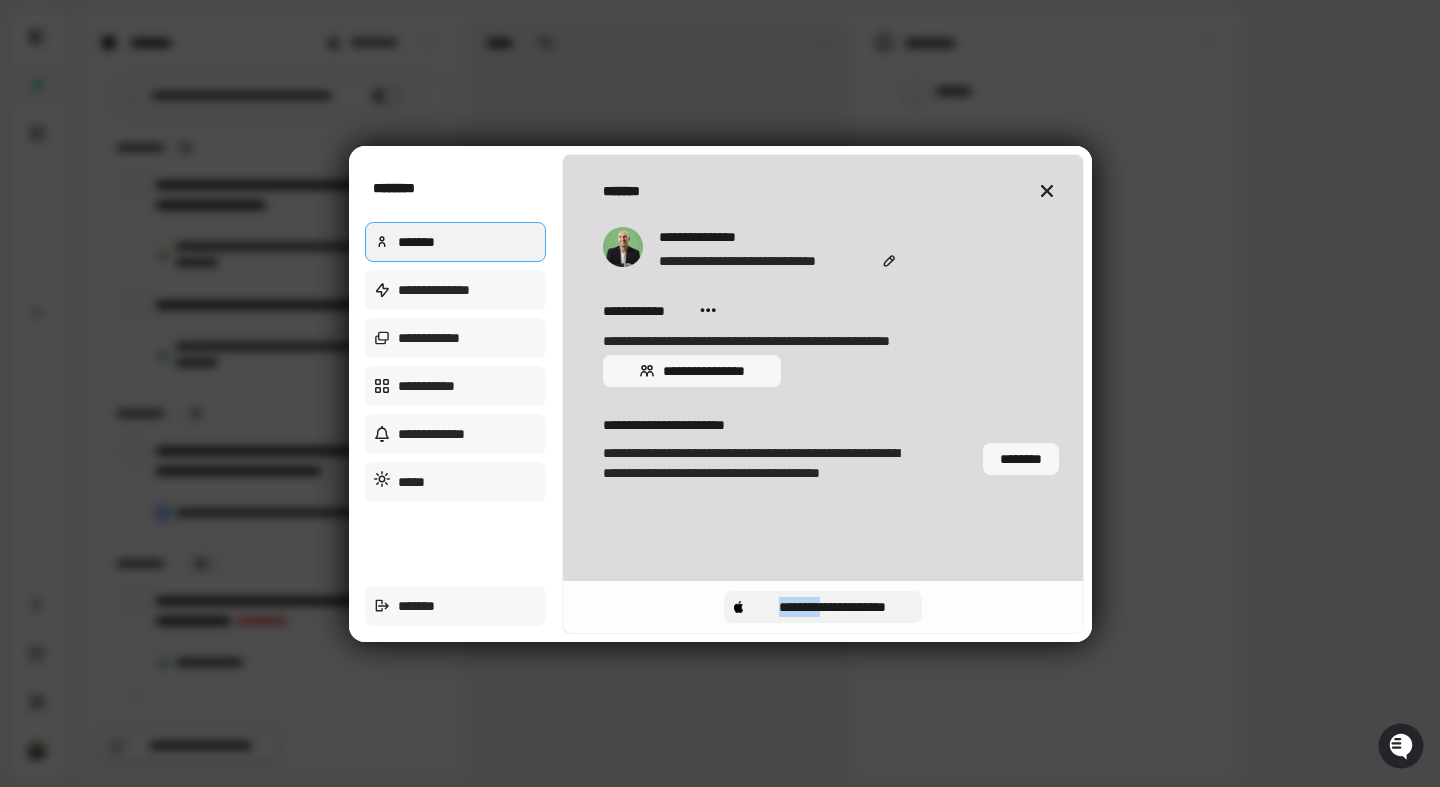 click on "**********" at bounding box center [833, 607] 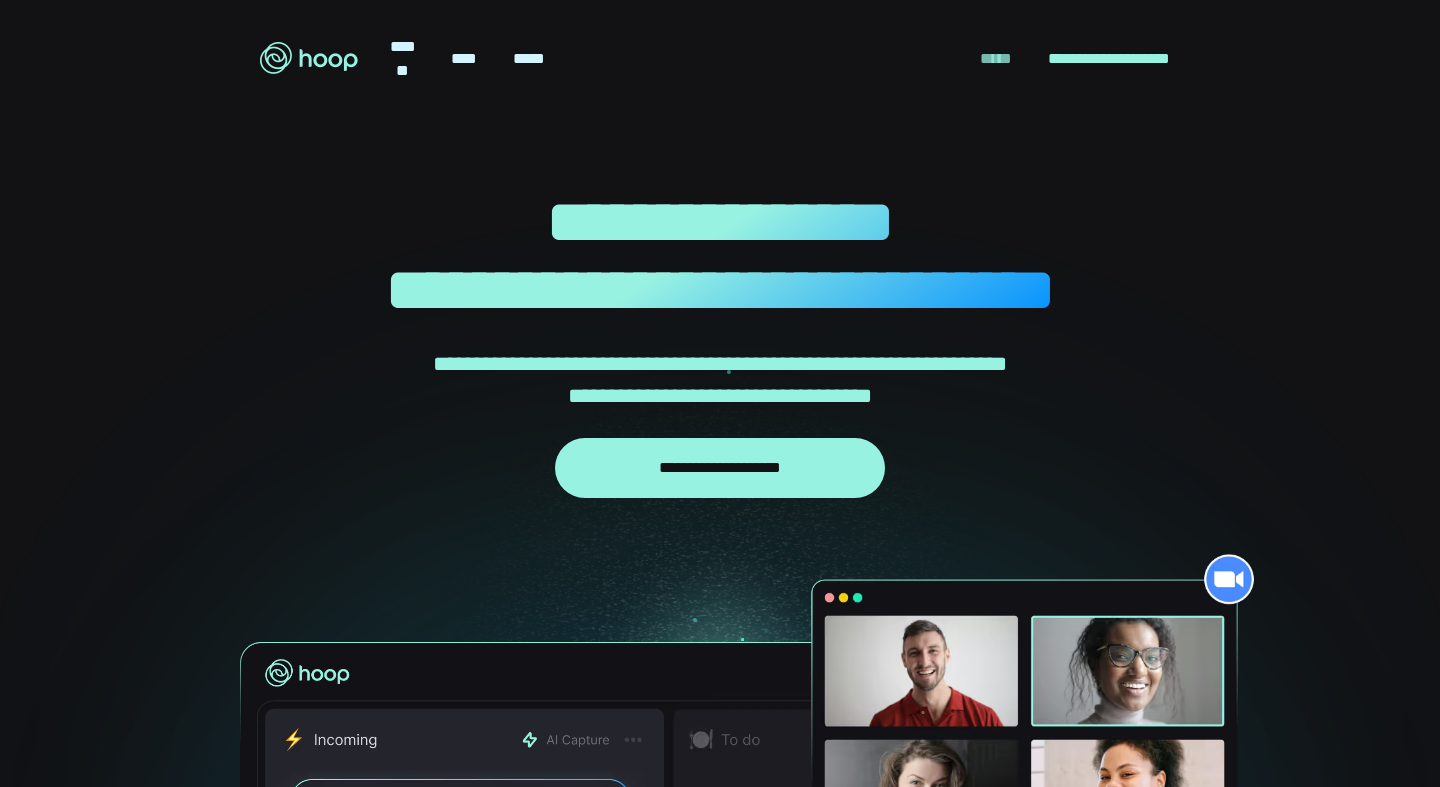 click on "*****" at bounding box center [996, 59] 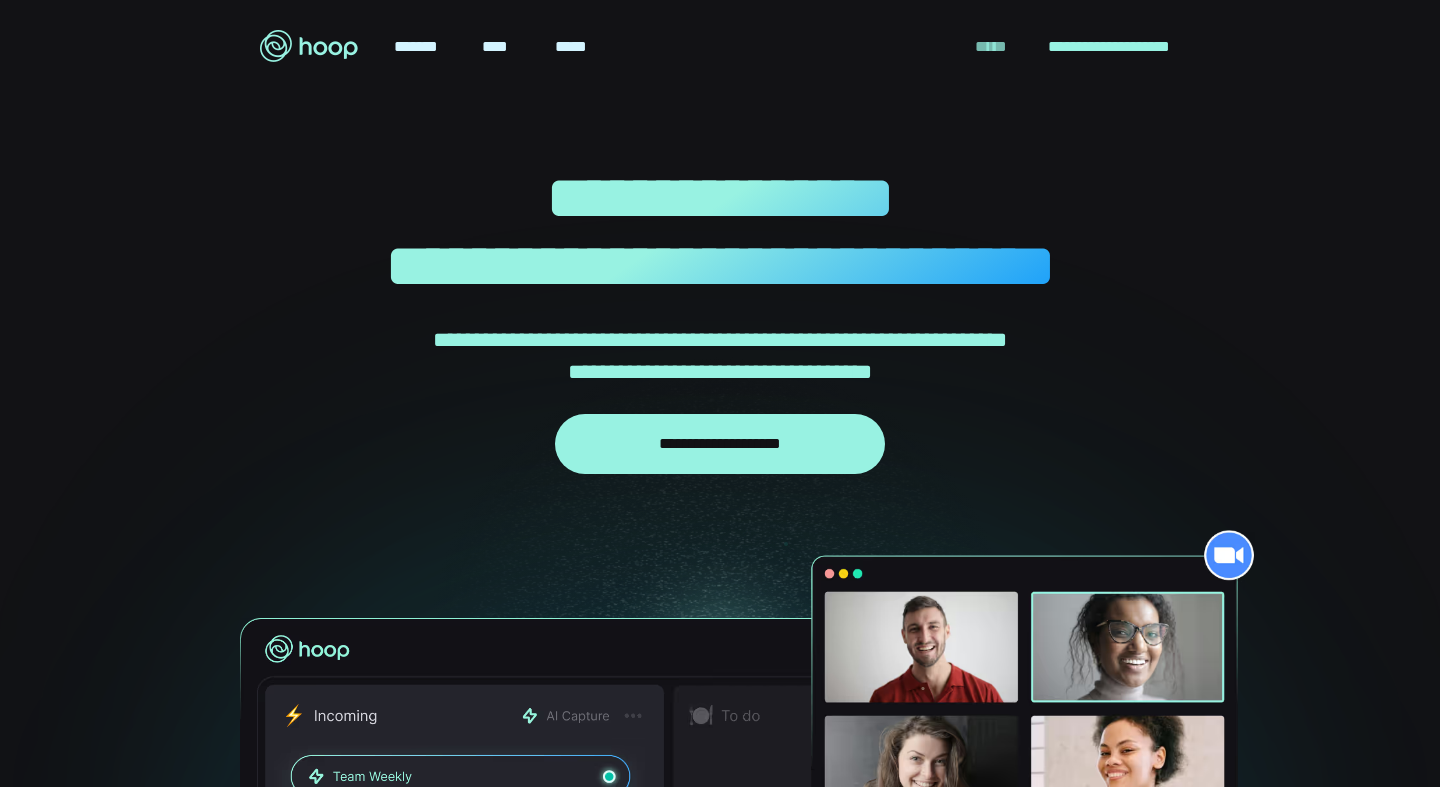 scroll, scrollTop: 0, scrollLeft: 0, axis: both 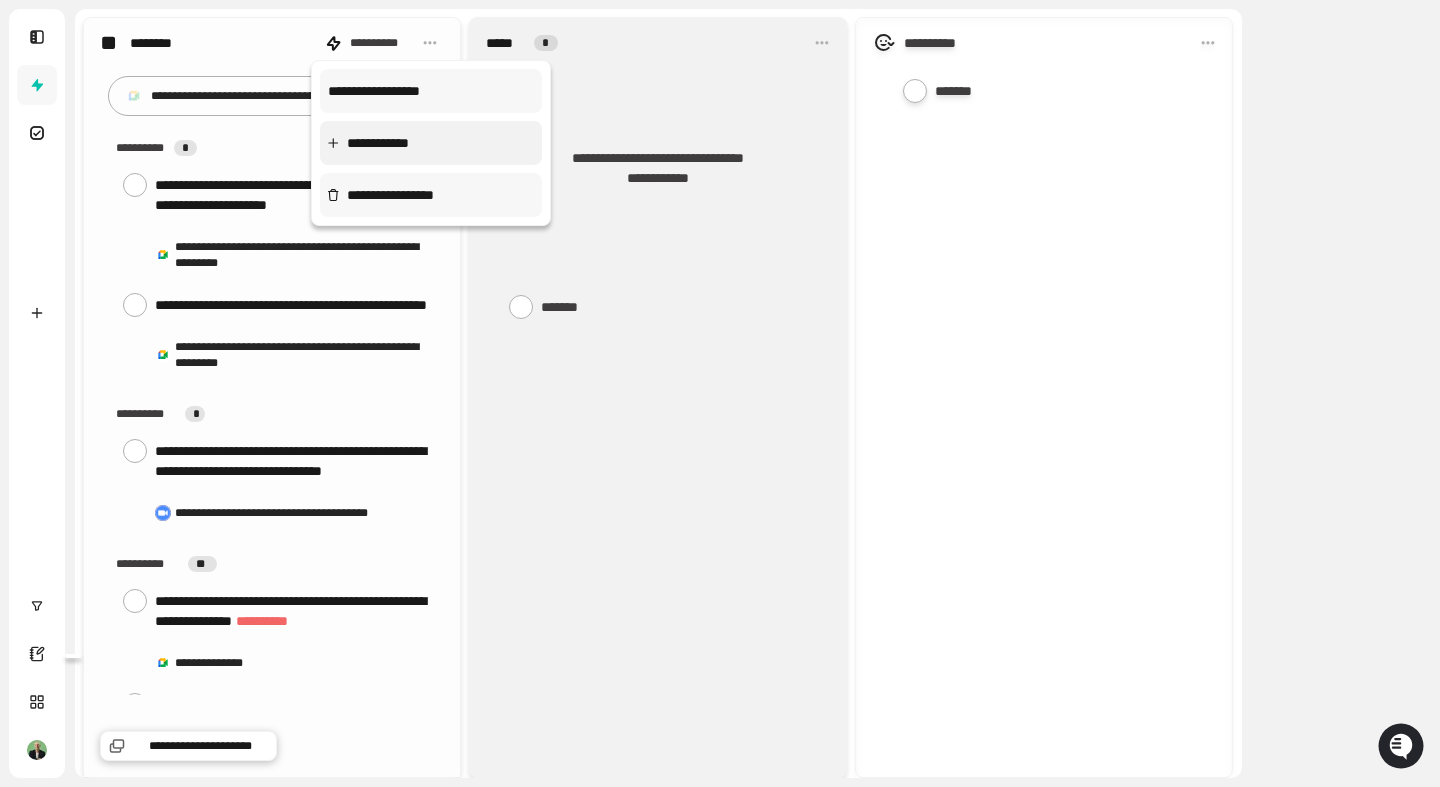click on "**********" at bounding box center [431, 143] 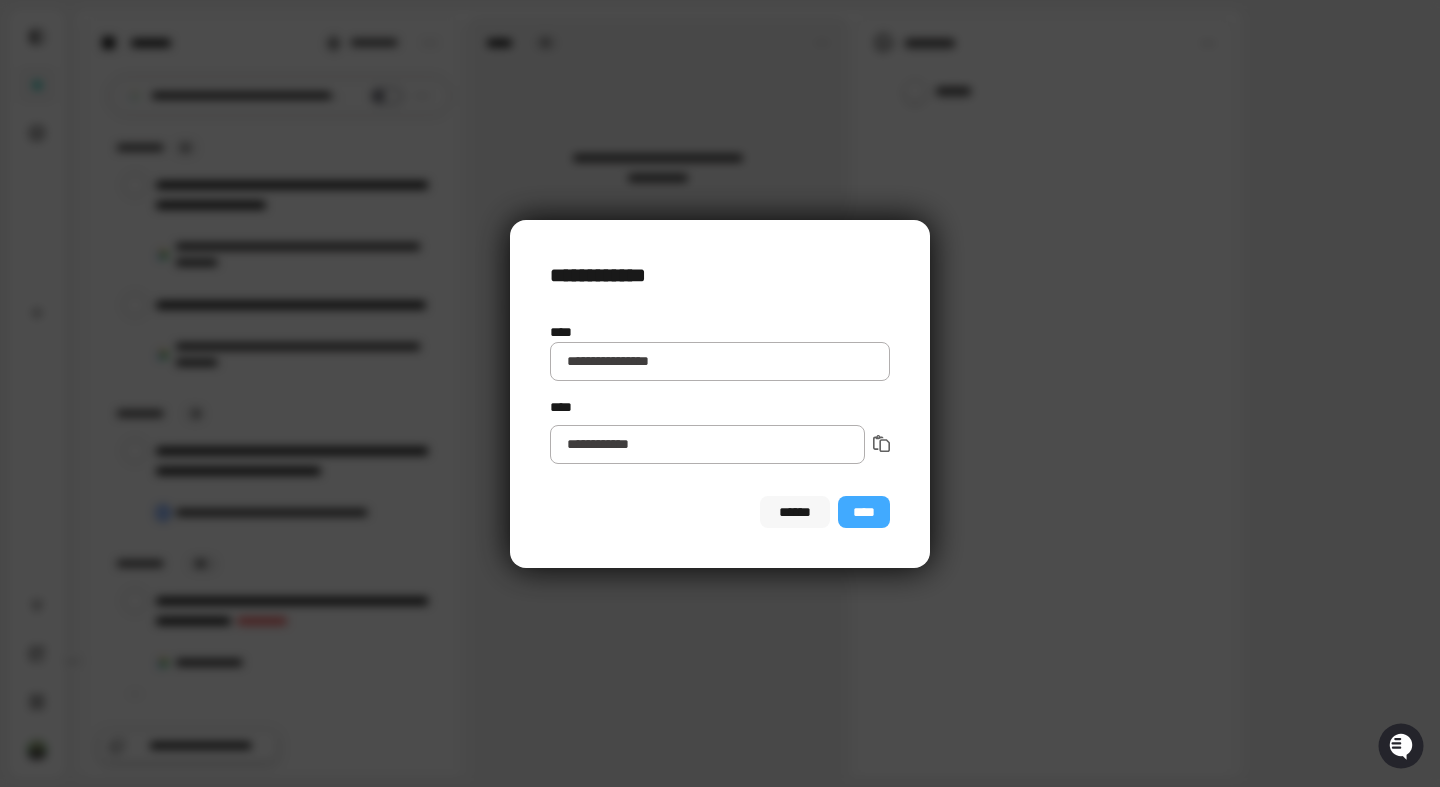 click on "****" at bounding box center (720, 361) 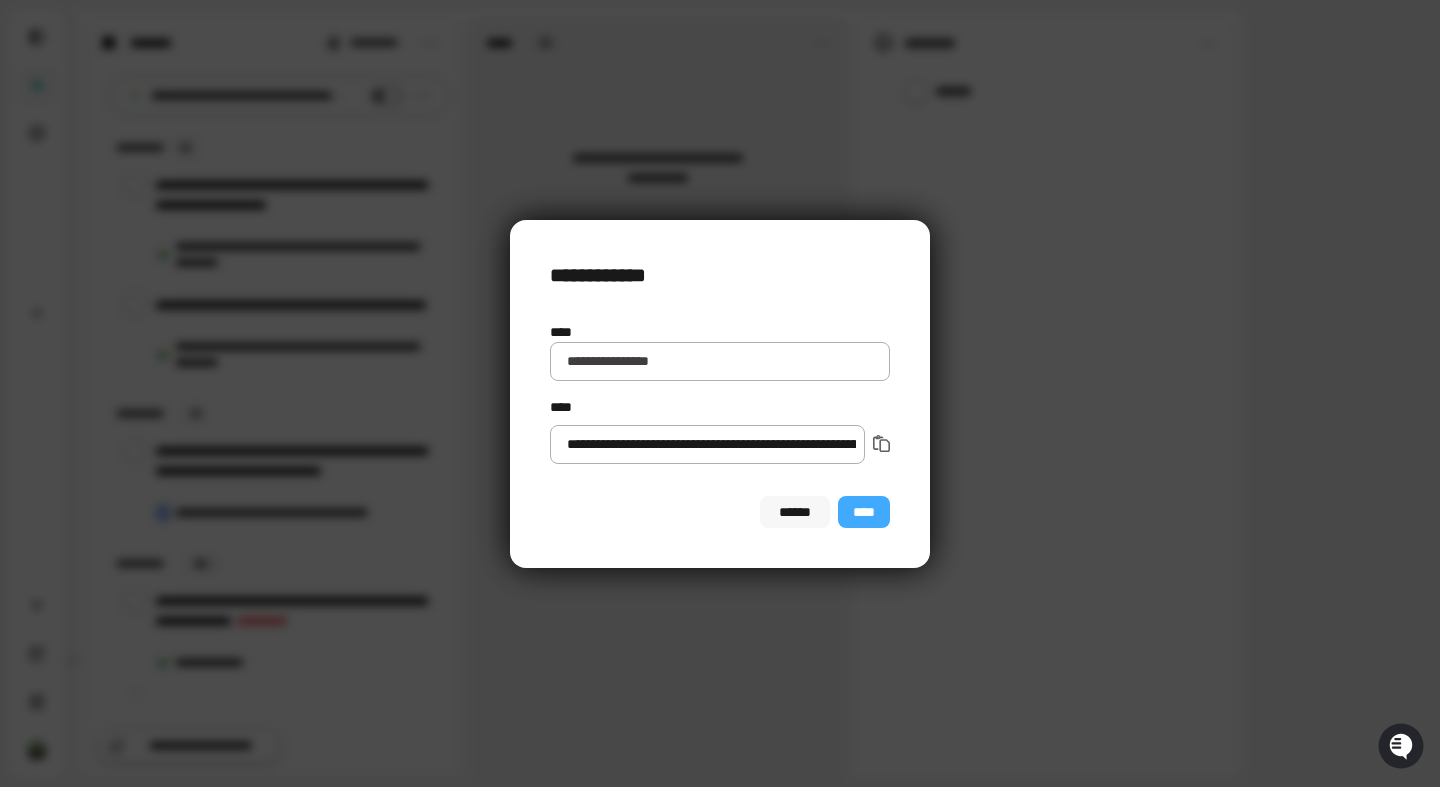 scroll, scrollTop: 0, scrollLeft: 866, axis: horizontal 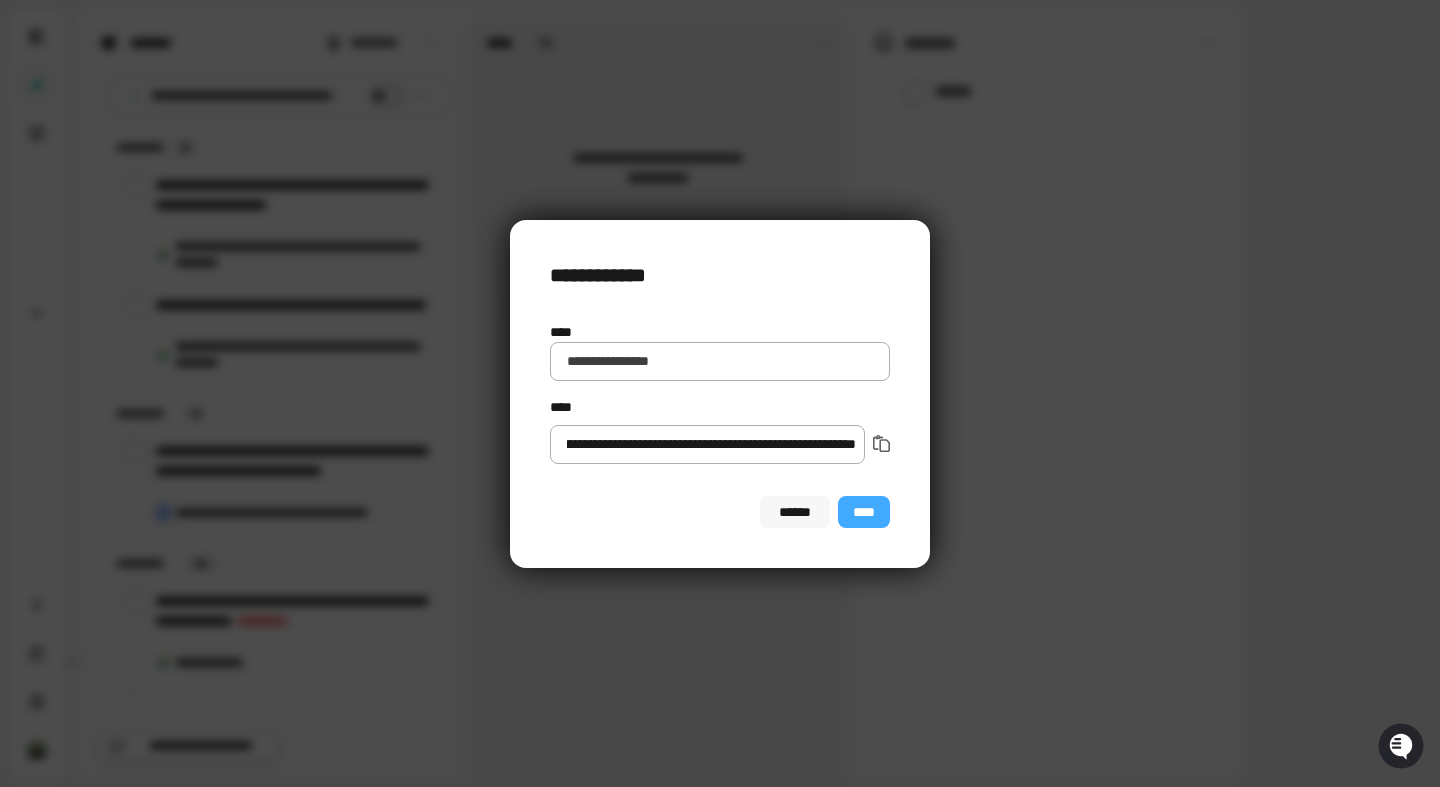 type on "**********" 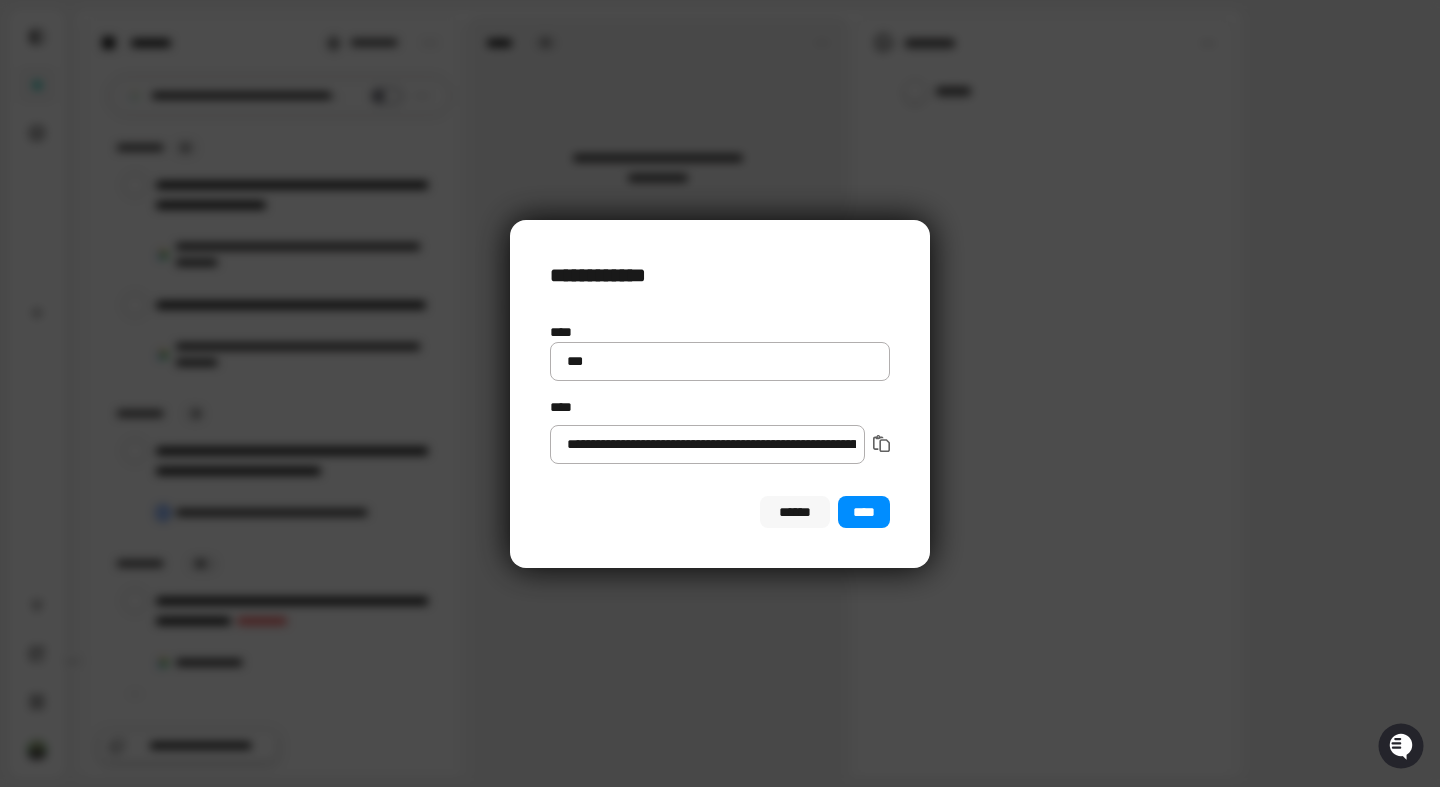 type on "***" 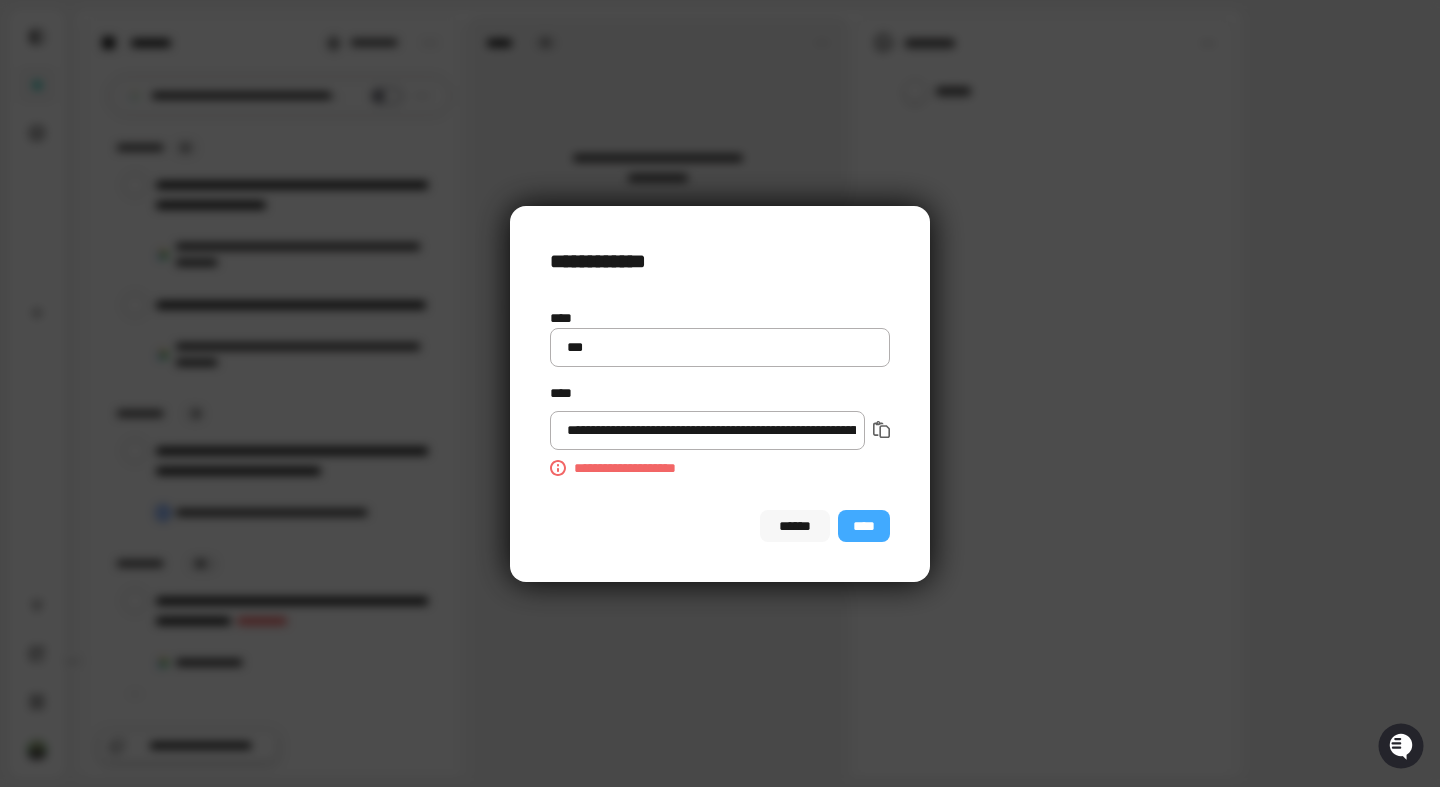 click on "**********" at bounding box center [707, 430] 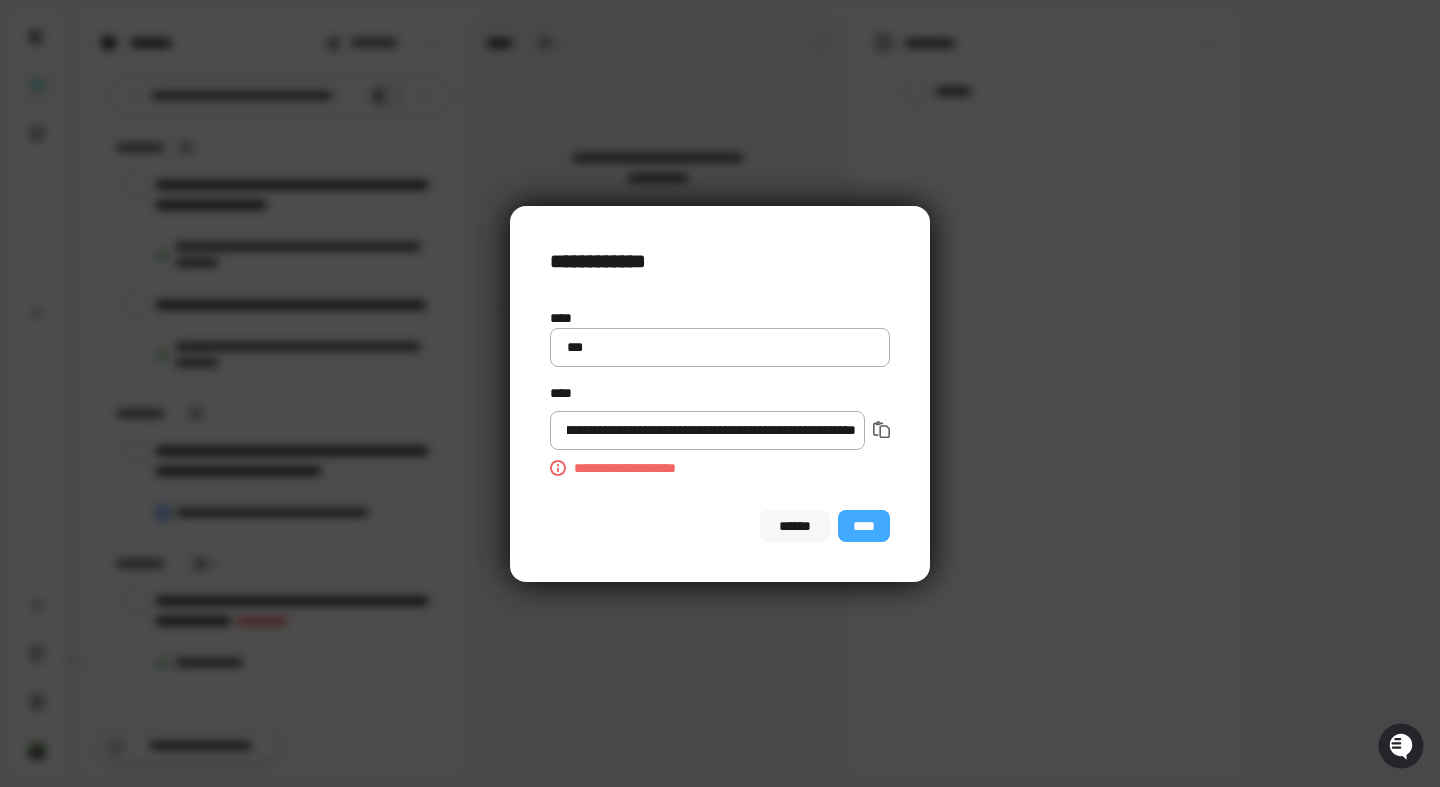 scroll, scrollTop: 0, scrollLeft: 866, axis: horizontal 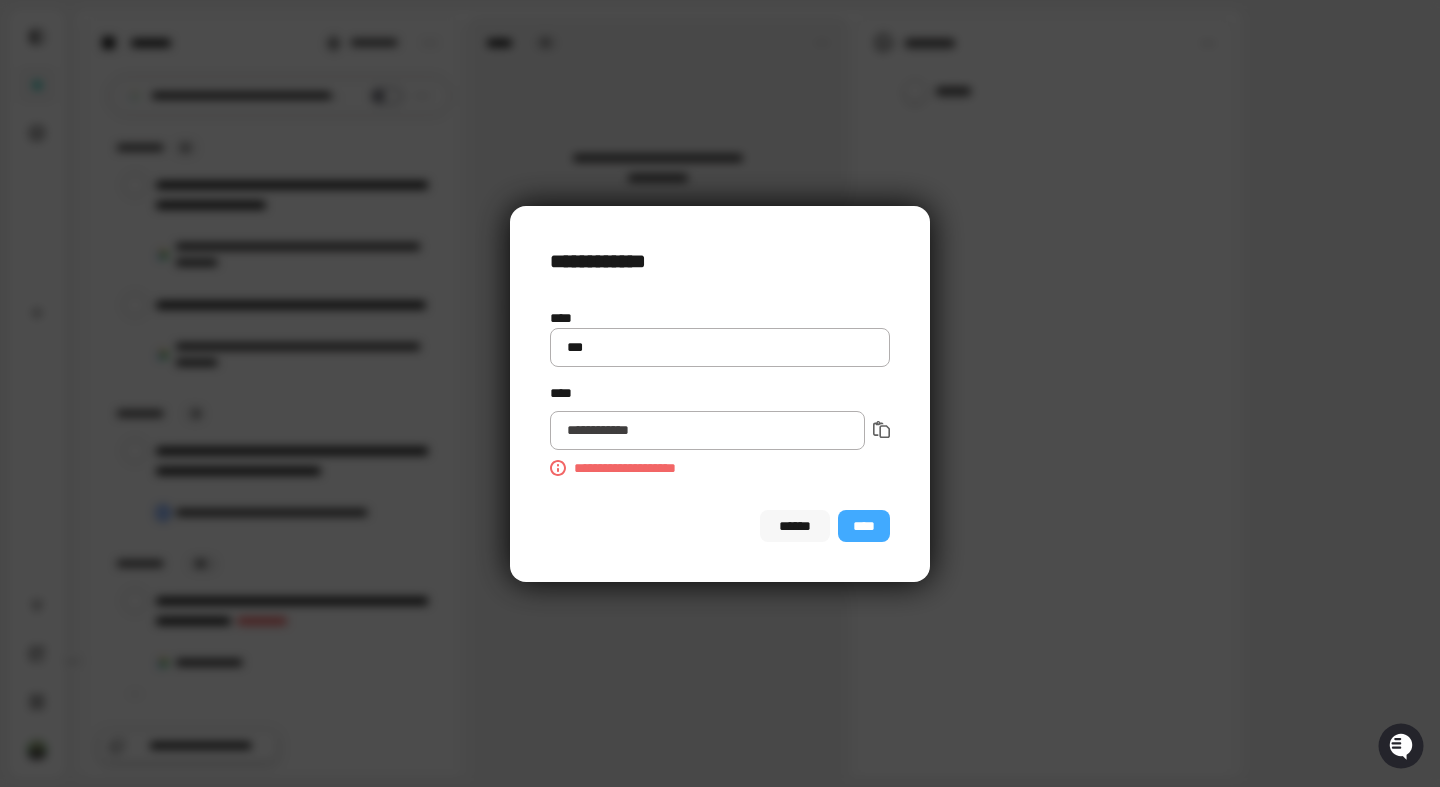 paste on "**********" 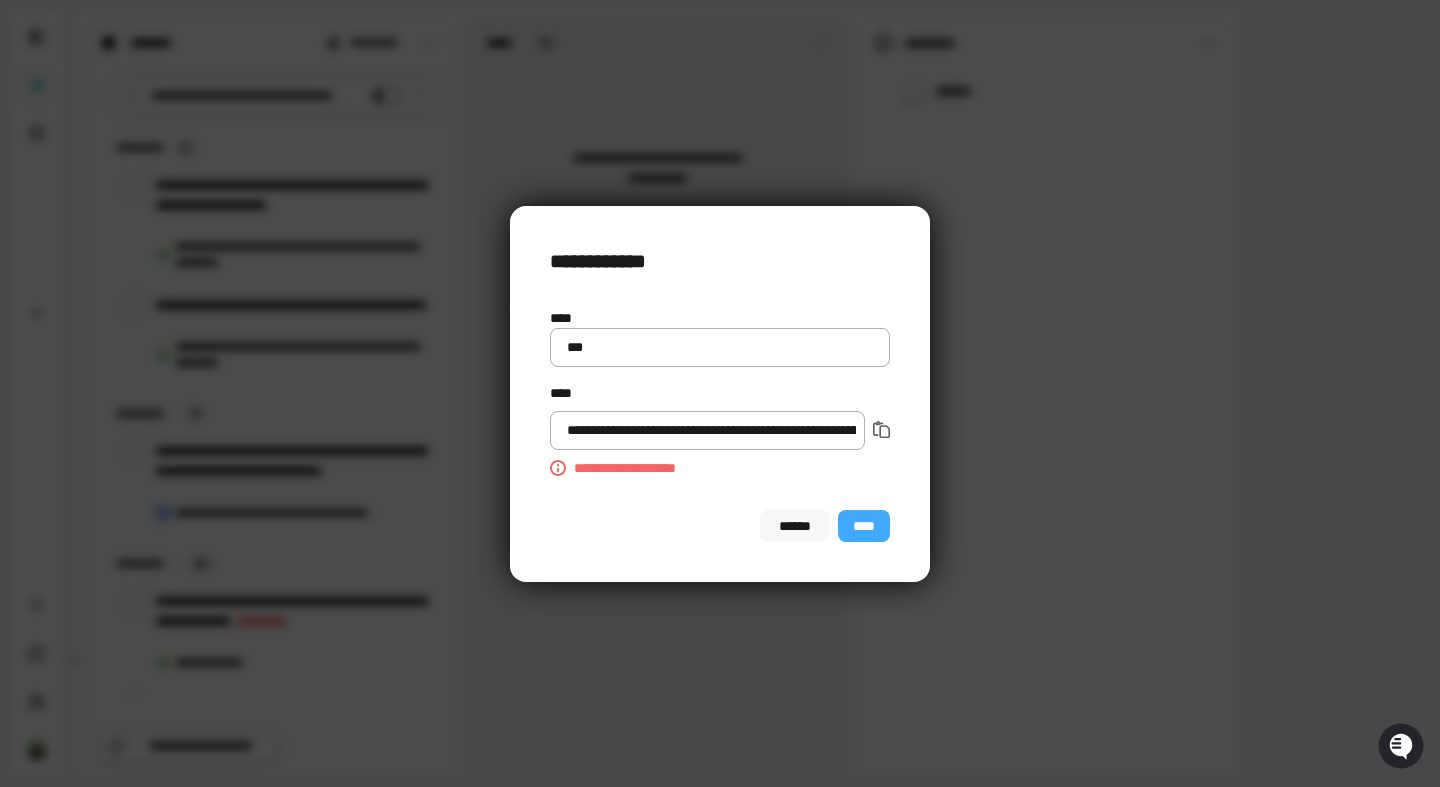 scroll, scrollTop: 0, scrollLeft: 2834, axis: horizontal 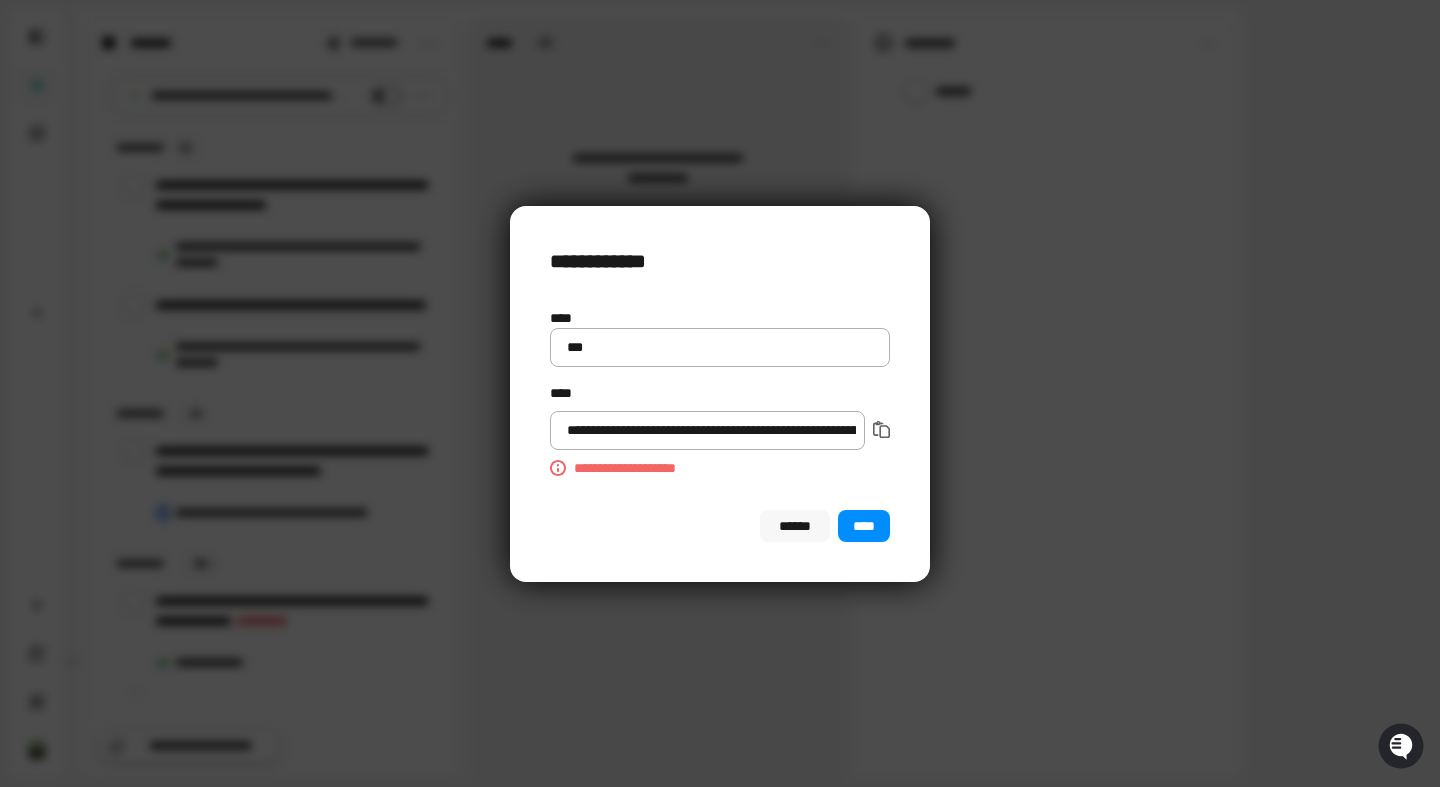 click on "****" at bounding box center [864, 526] 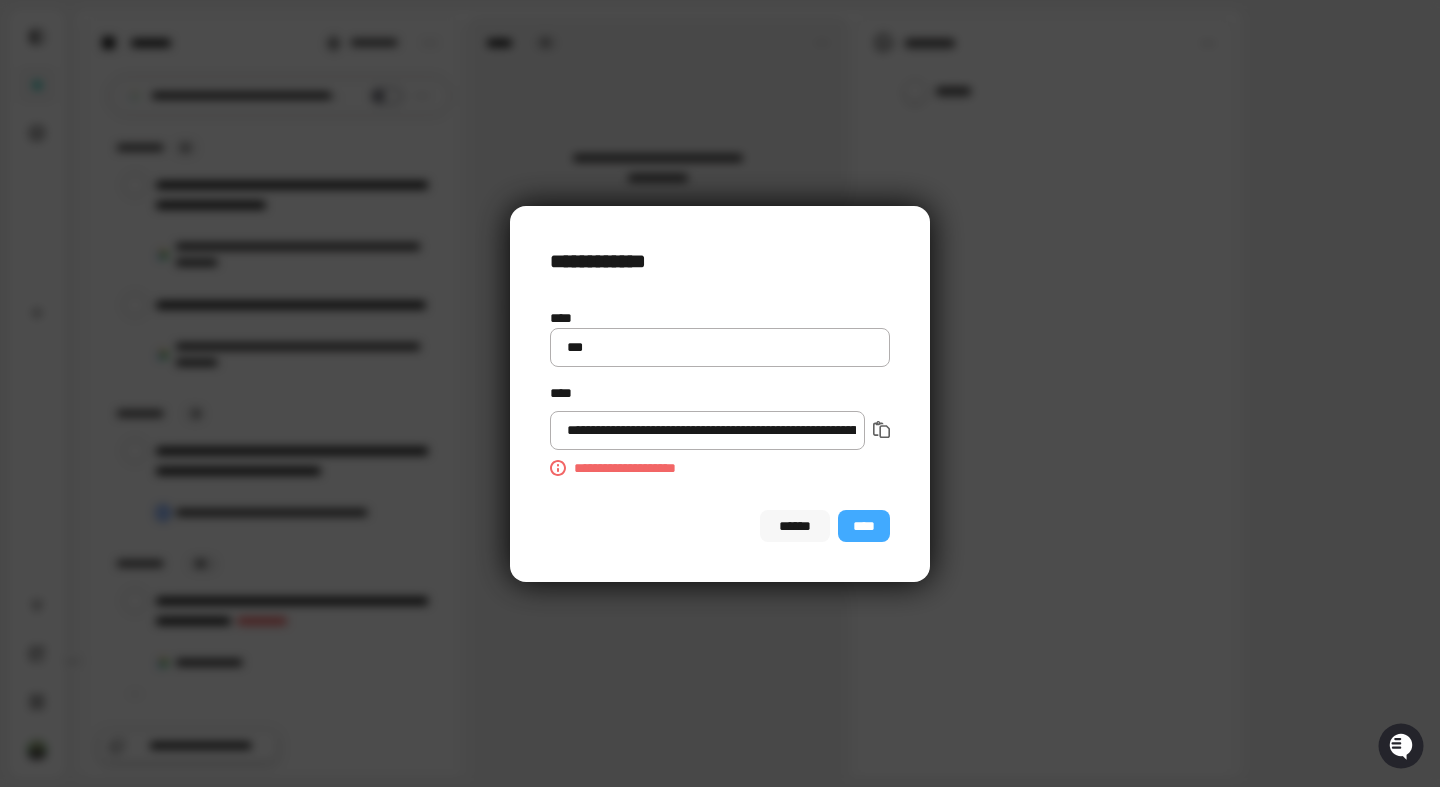 drag, startPoint x: 778, startPoint y: 426, endPoint x: 558, endPoint y: 418, distance: 220.1454 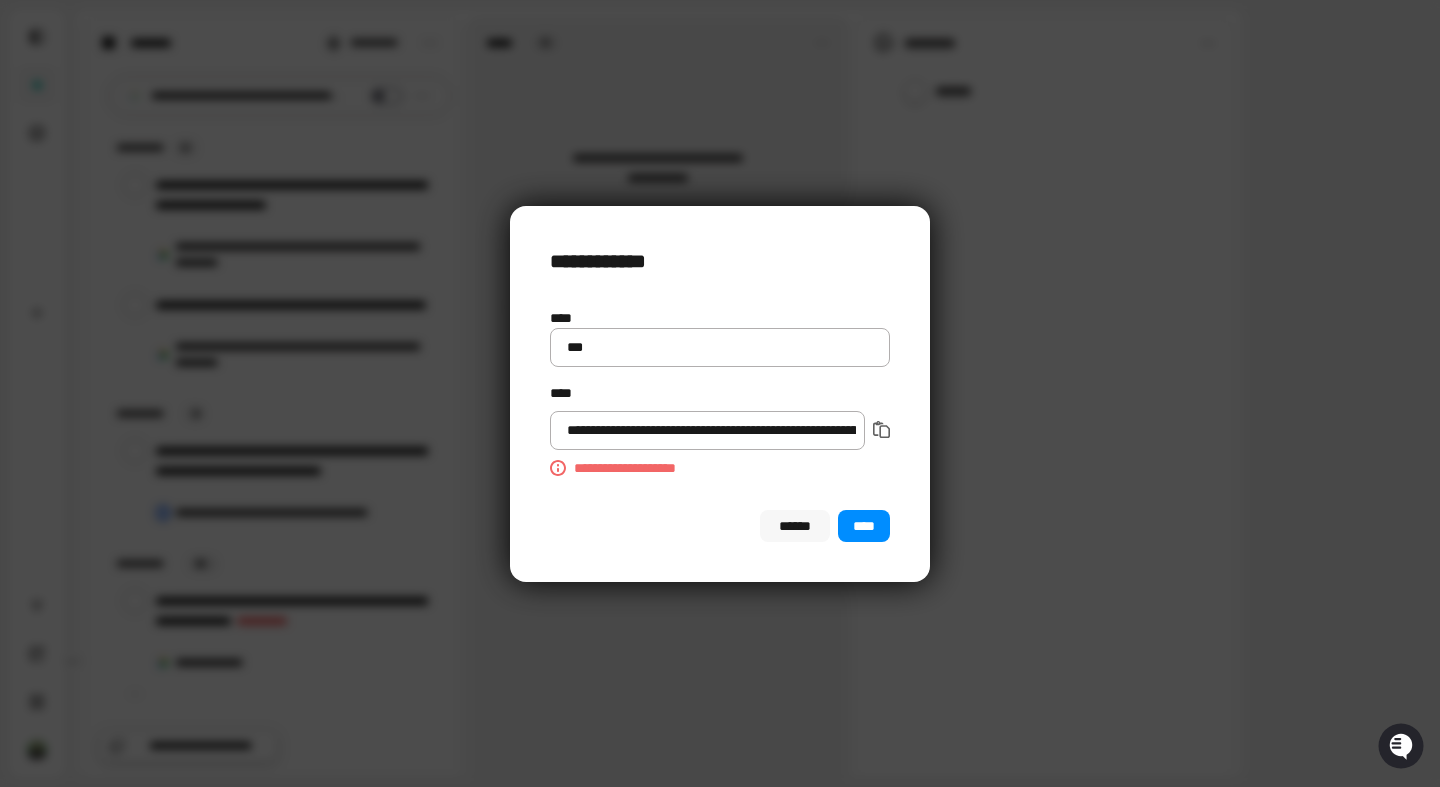 type on "**********" 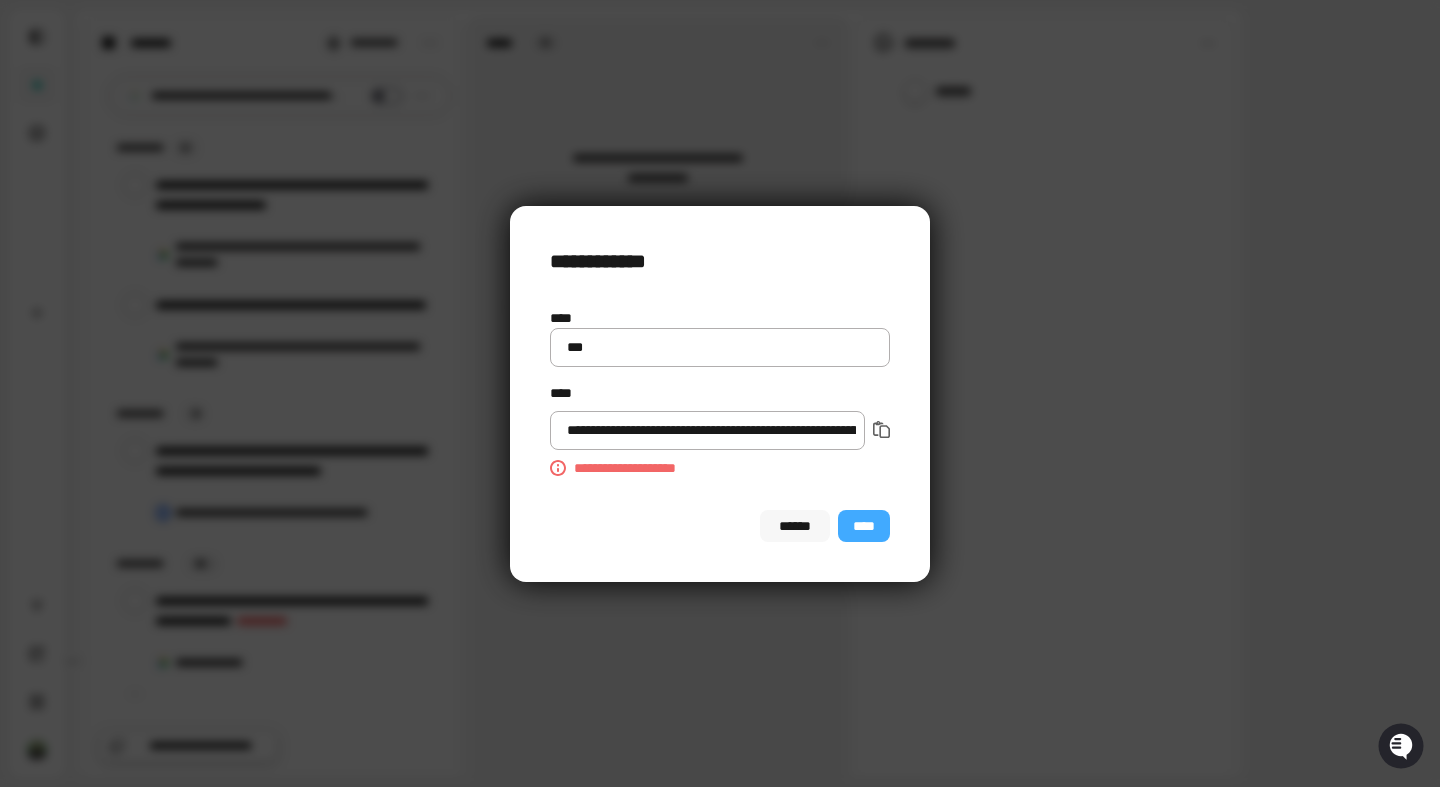 type on "*" 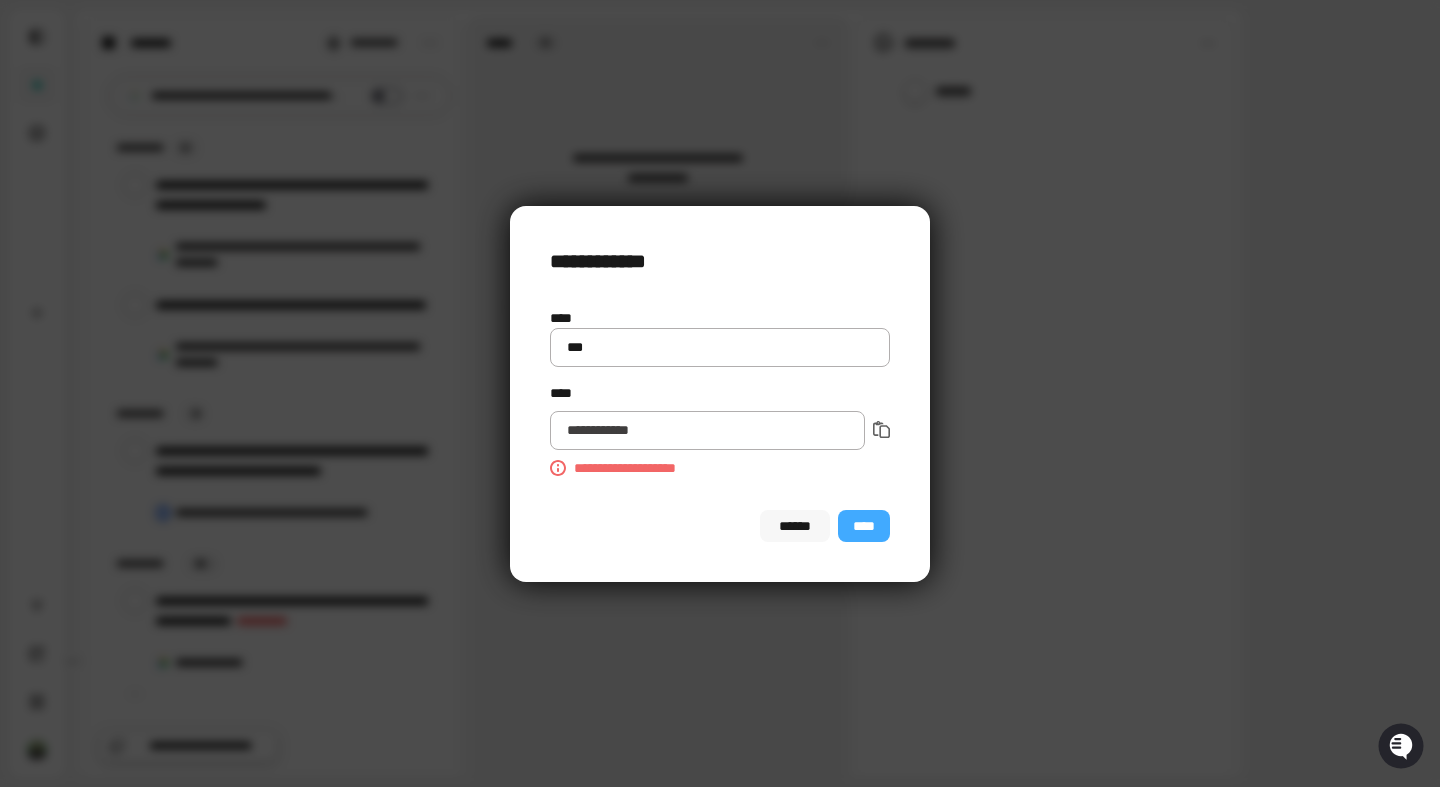 paste on "**********" 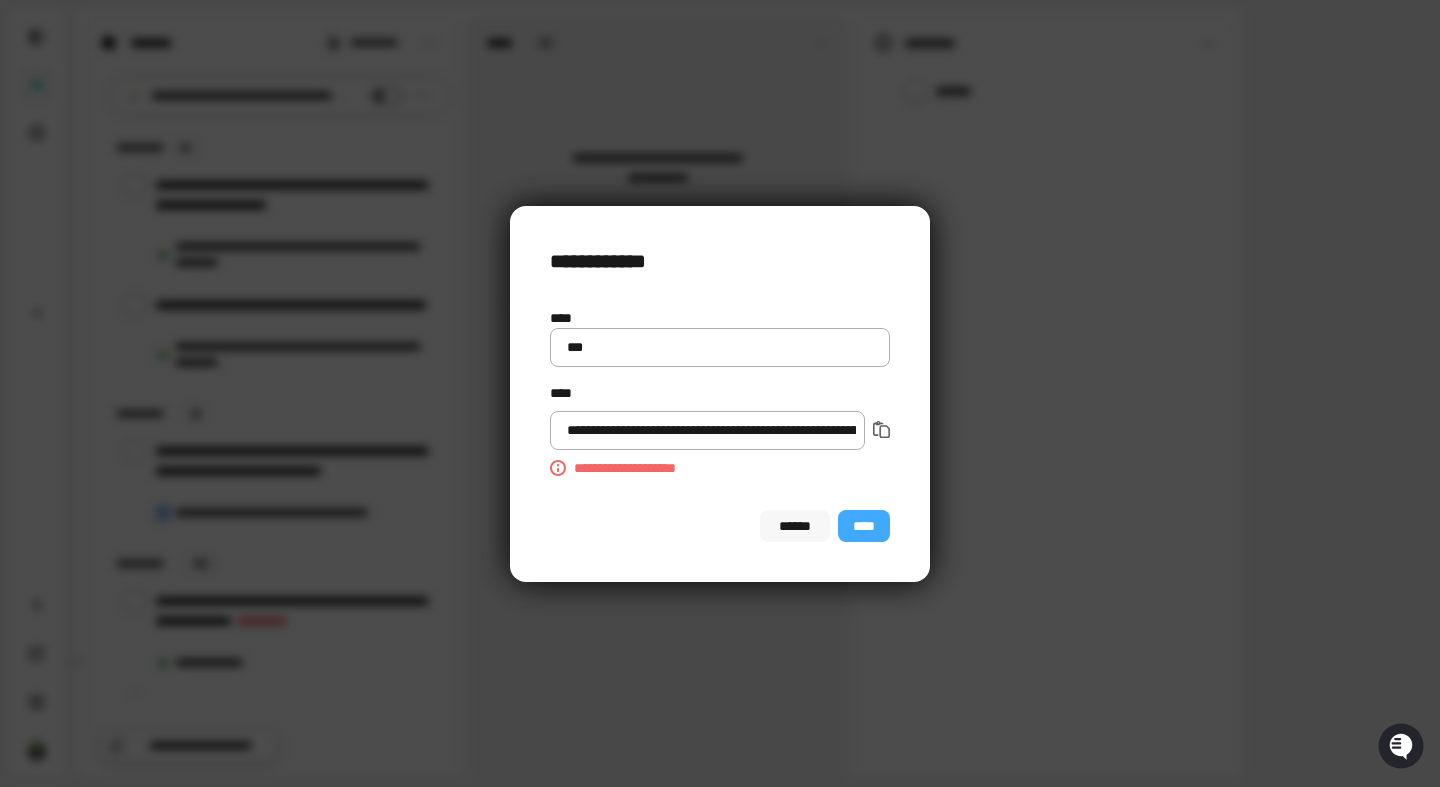 scroll, scrollTop: 0, scrollLeft: 3520, axis: horizontal 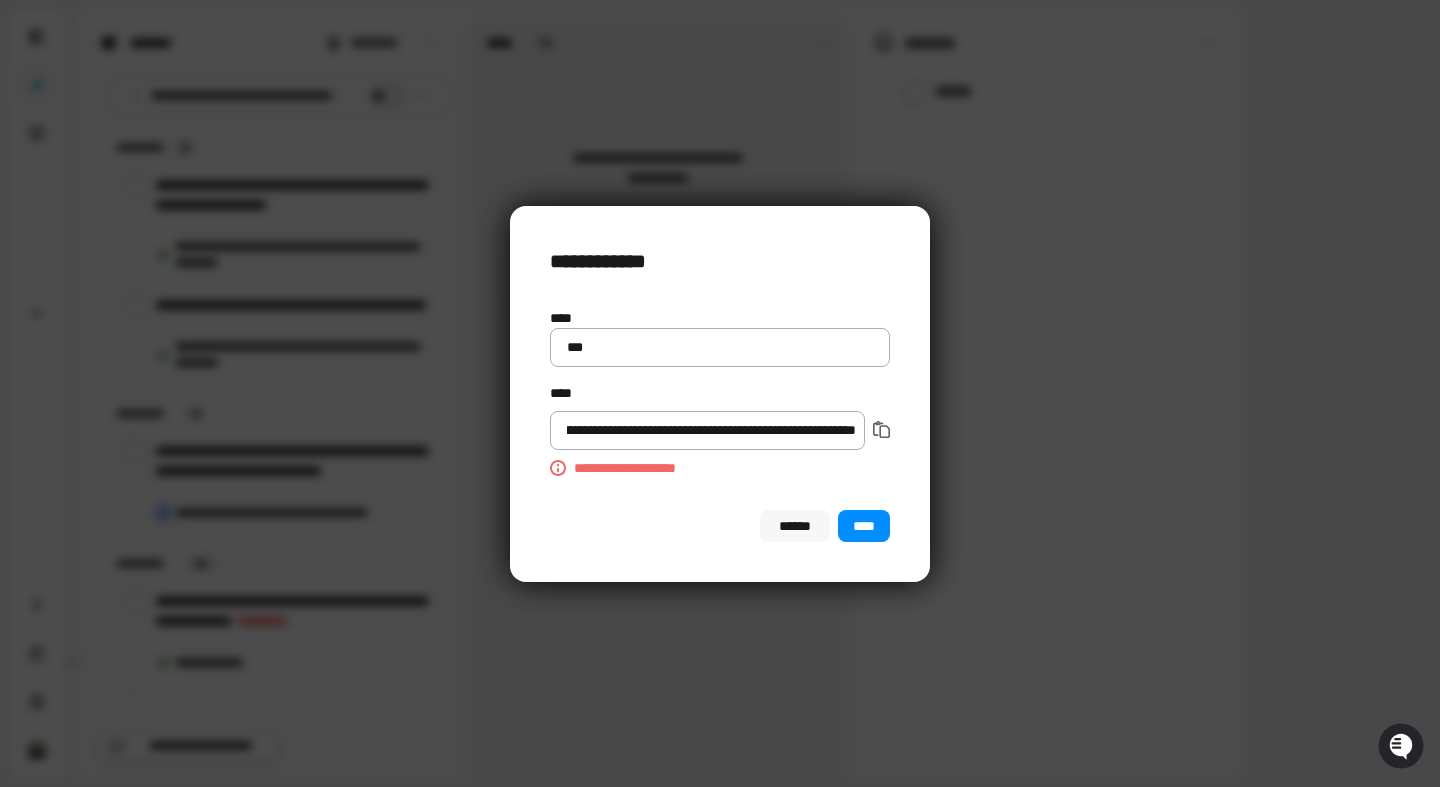 type on "**********" 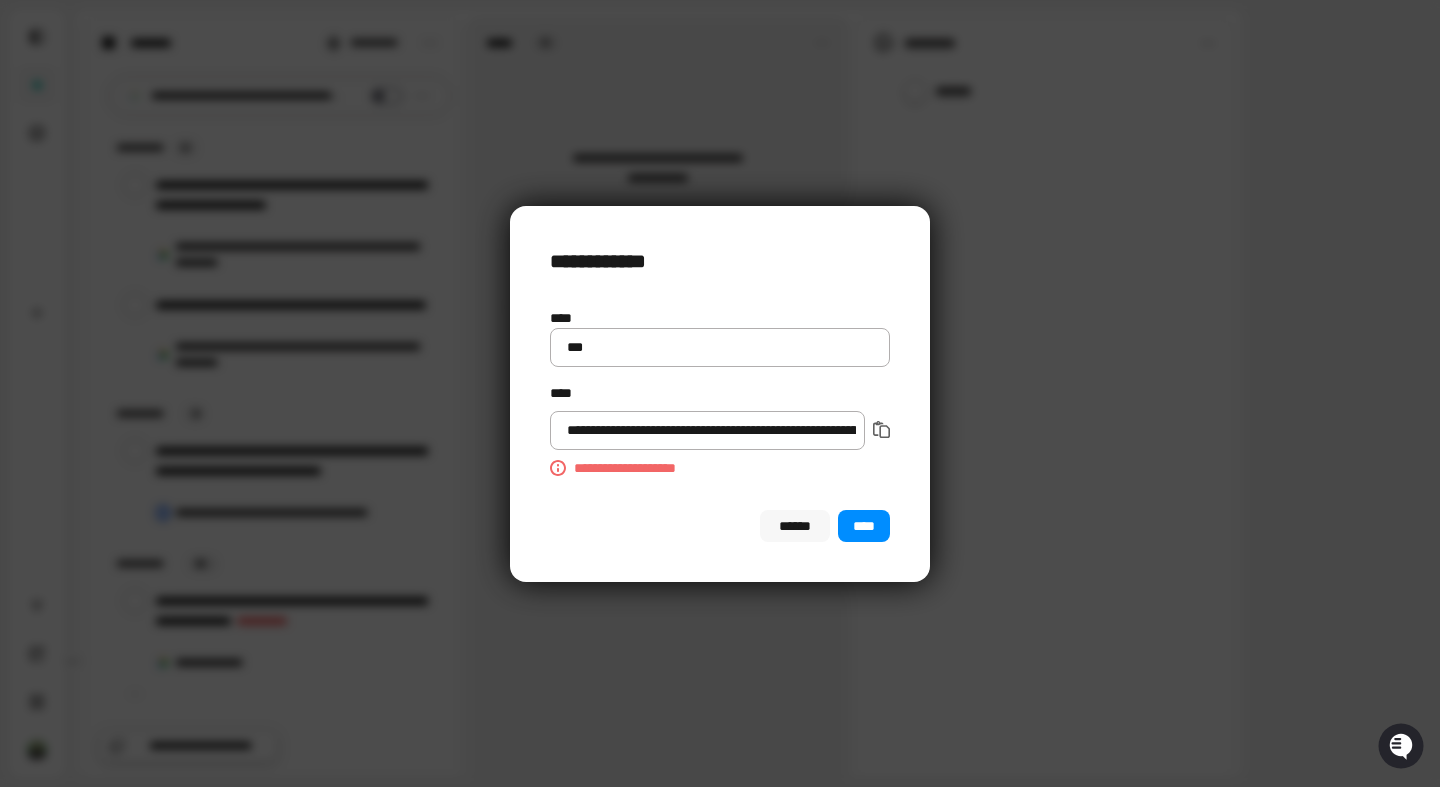 click on "****" at bounding box center [864, 526] 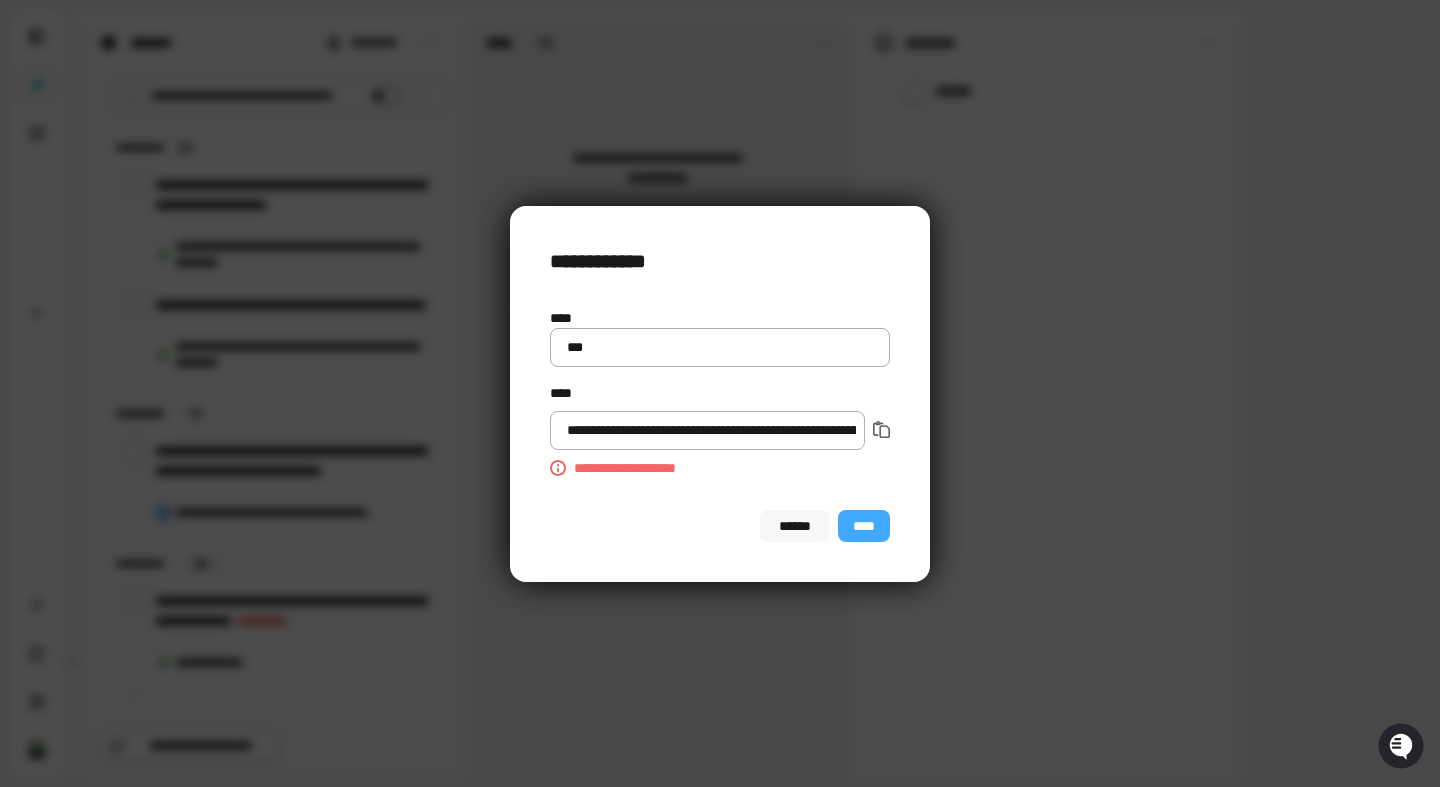 click at bounding box center [720, 393] 